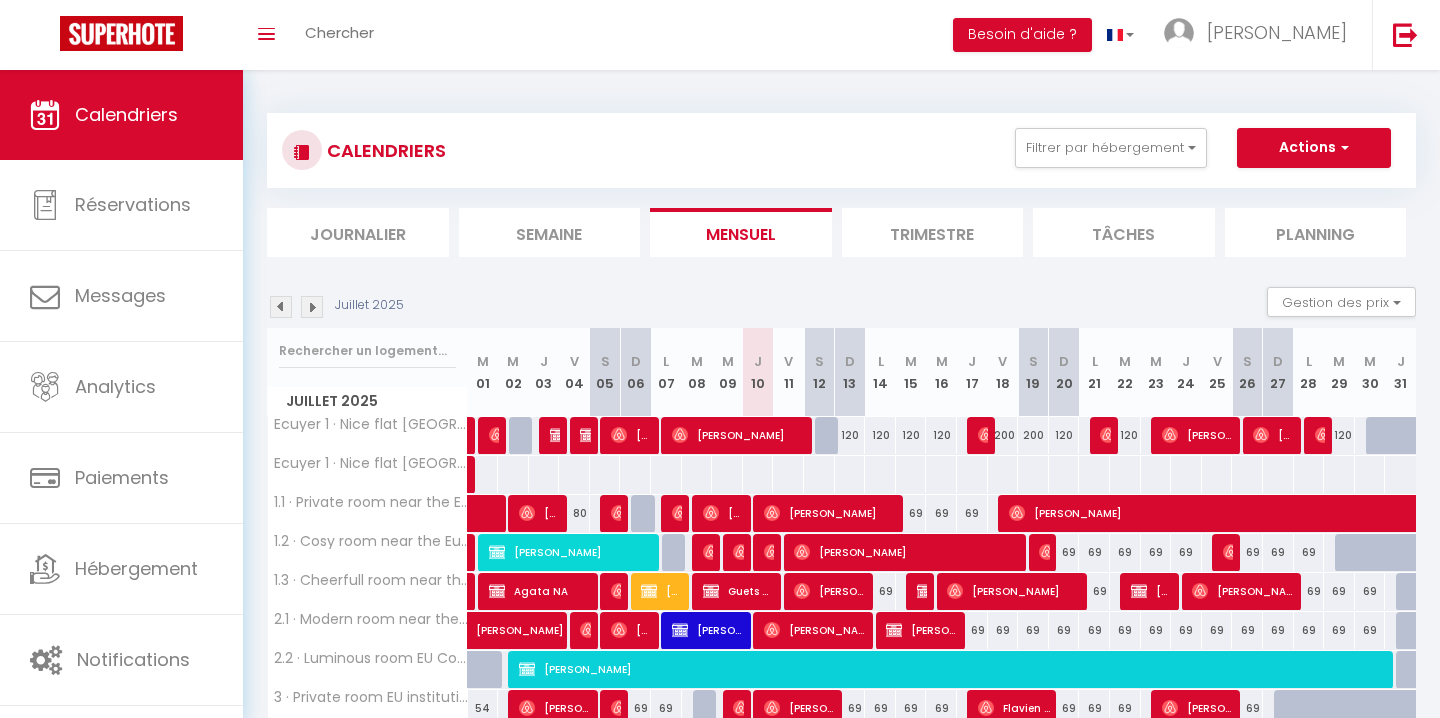 scroll, scrollTop: 0, scrollLeft: 0, axis: both 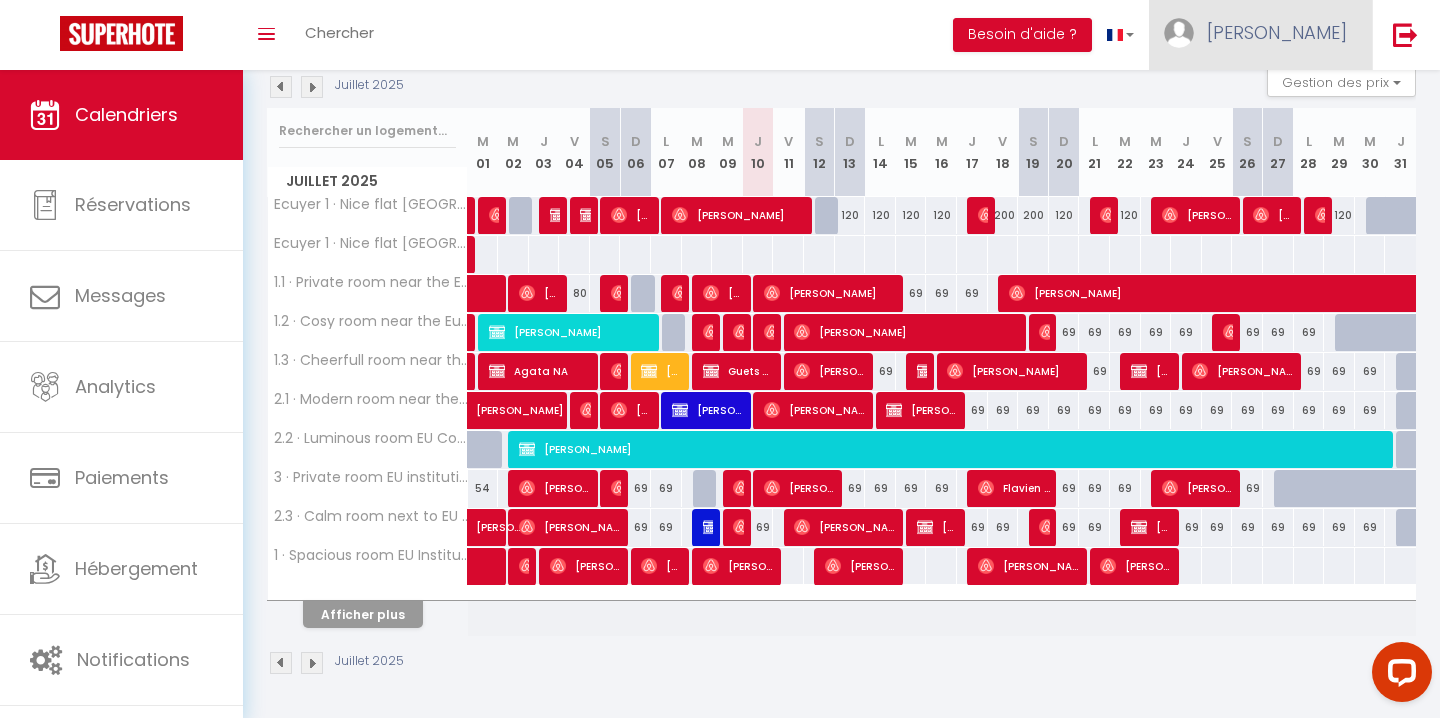 click on "[PERSON_NAME]" at bounding box center (1277, 32) 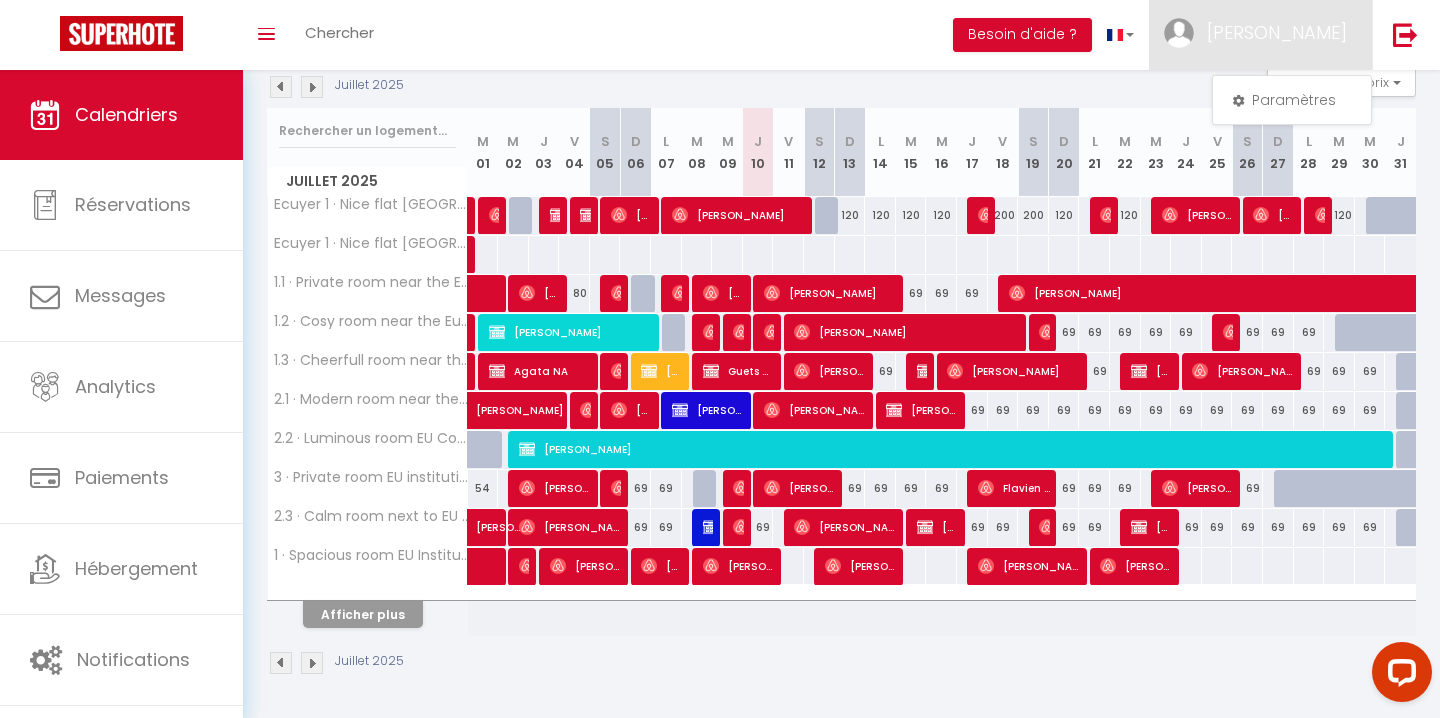 click on "Juillet 2025" at bounding box center [338, 663] 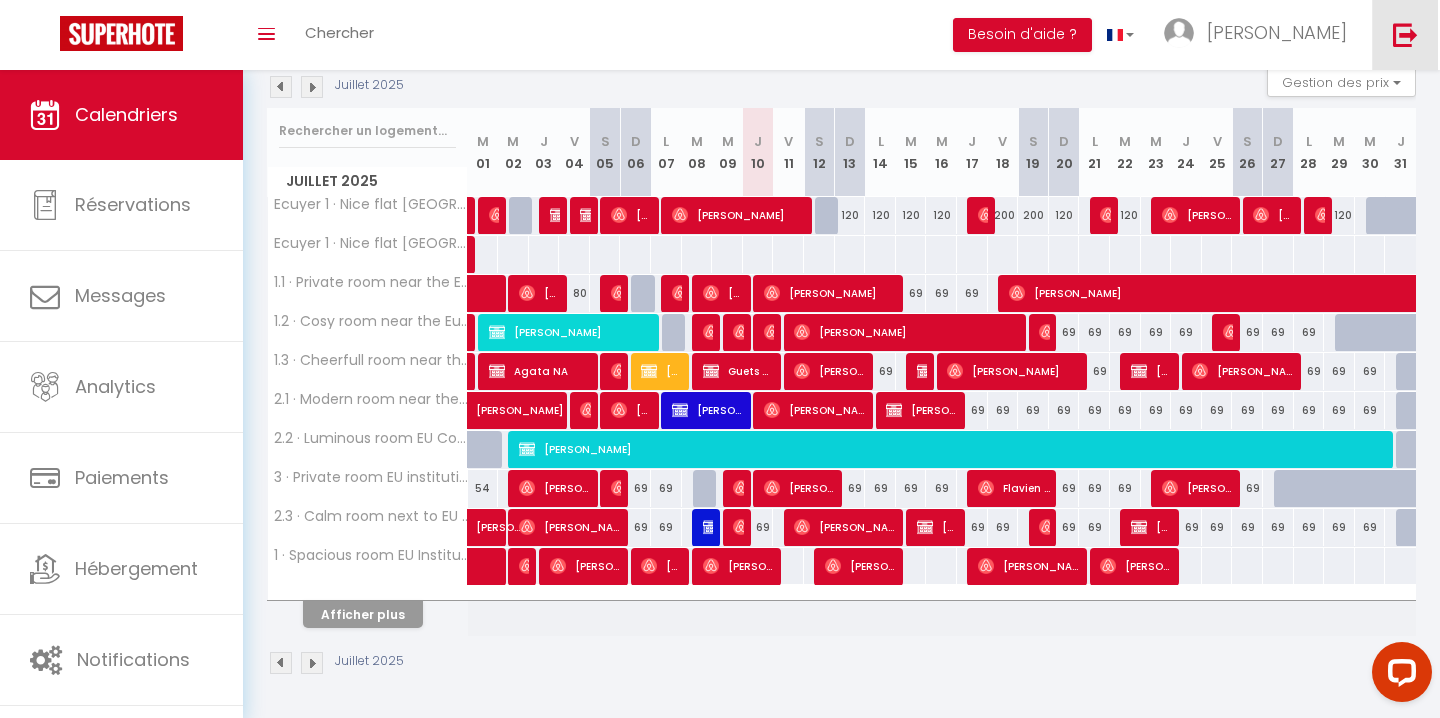 click at bounding box center (1405, 34) 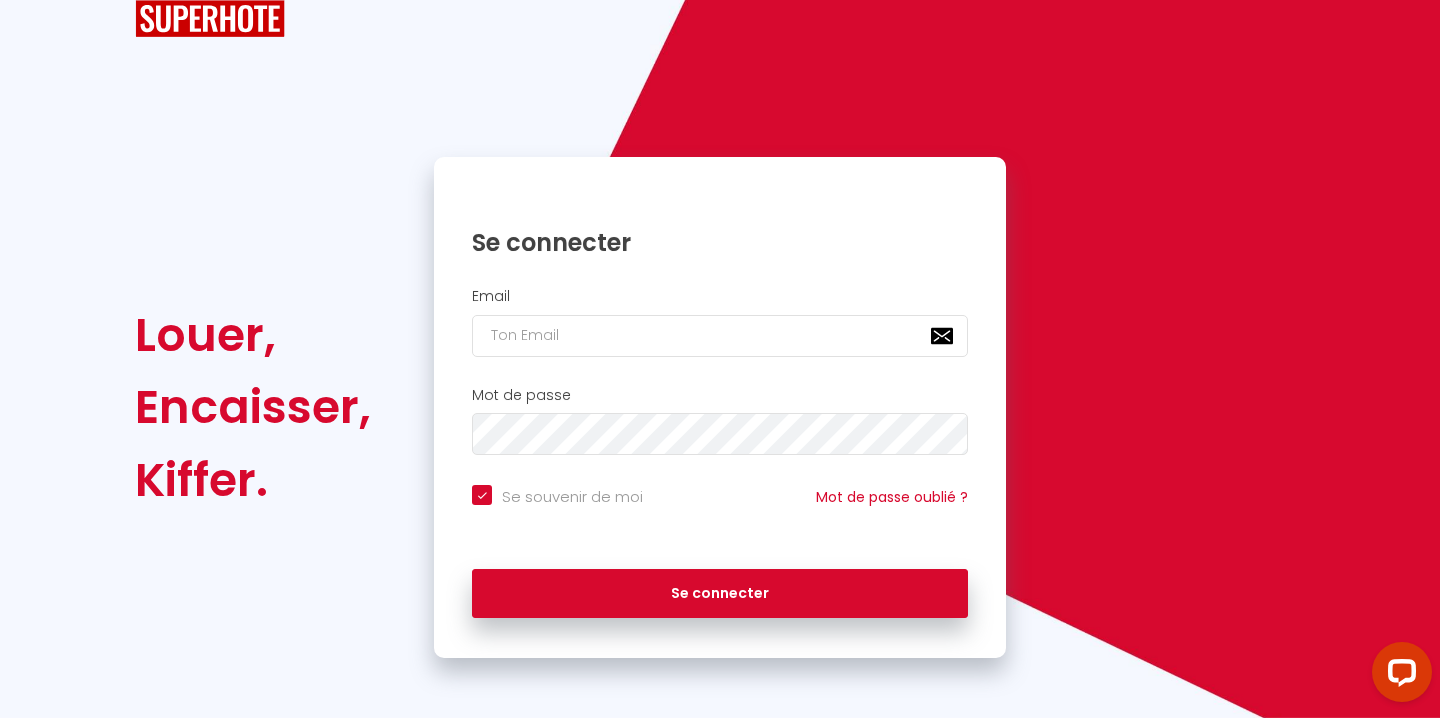 scroll, scrollTop: 20, scrollLeft: 0, axis: vertical 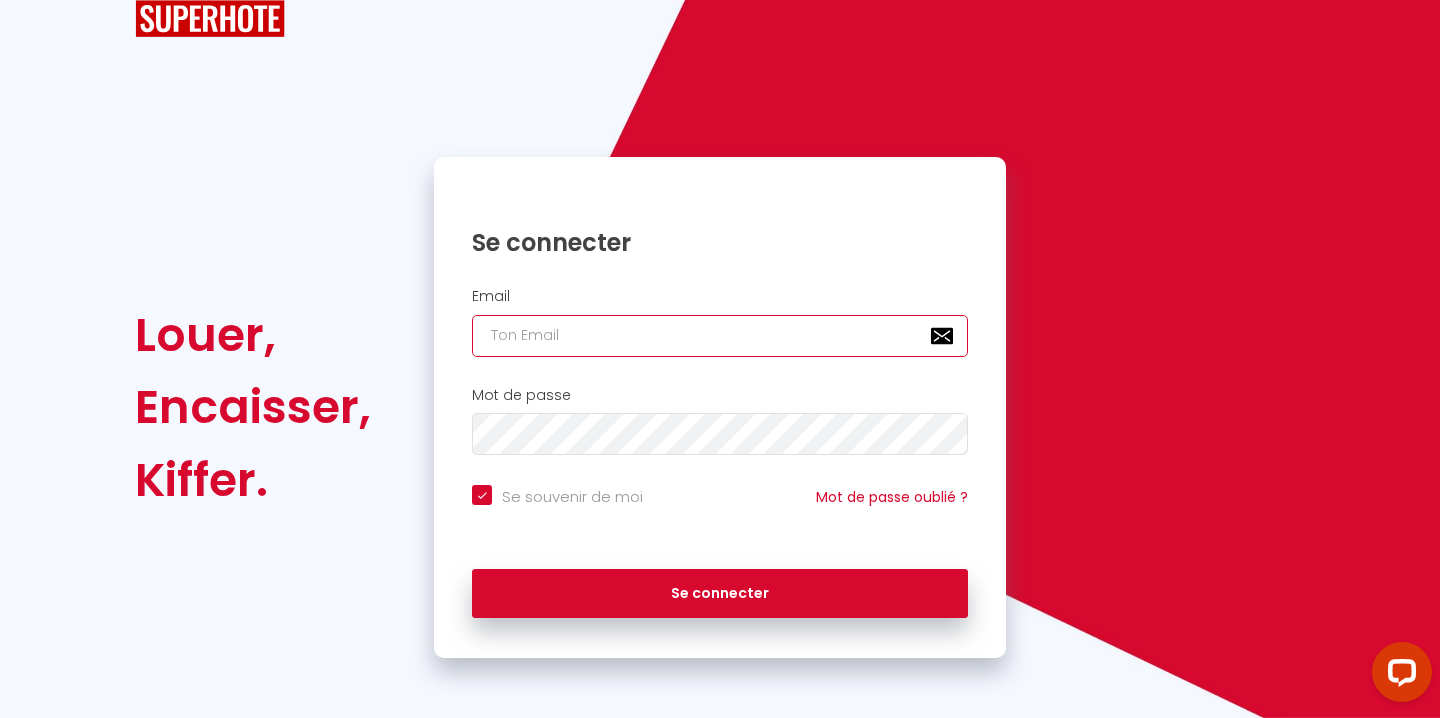 click at bounding box center [720, 336] 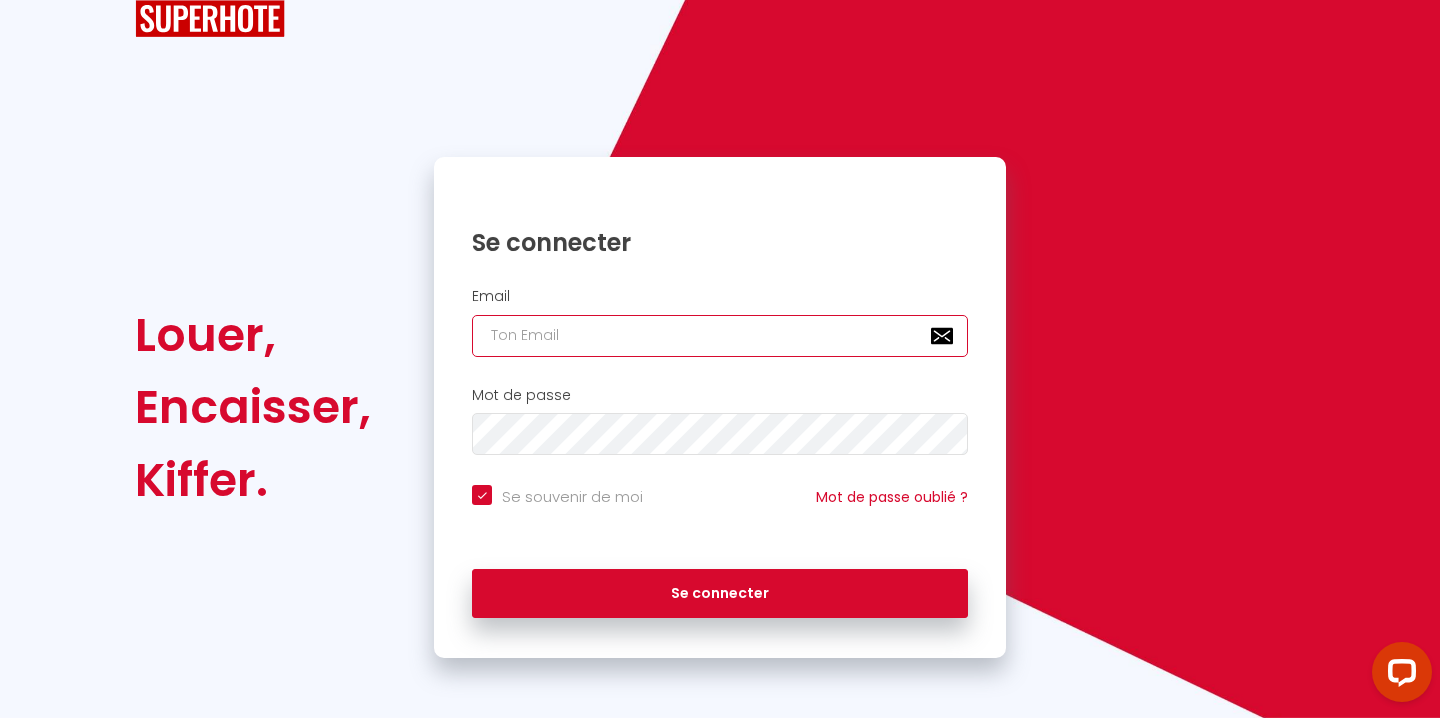 click at bounding box center [720, 336] 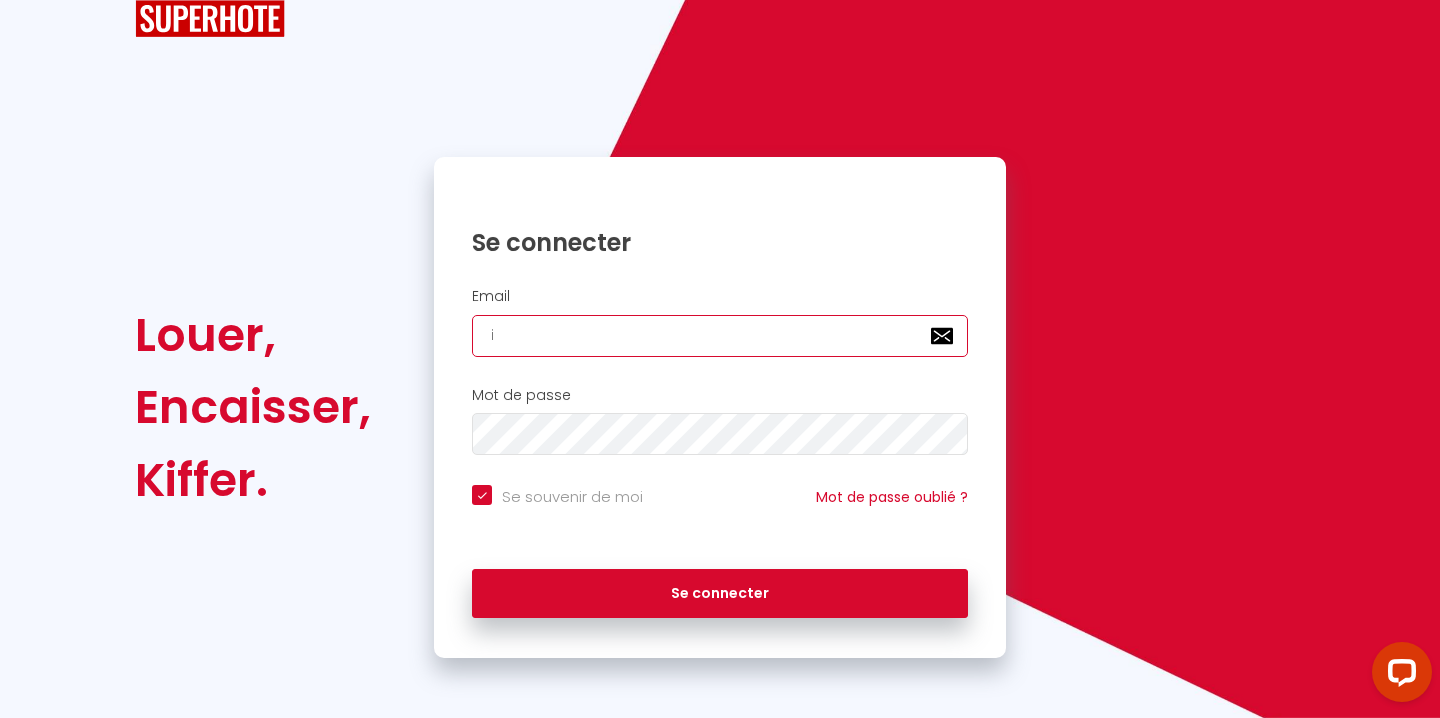 checkbox on "true" 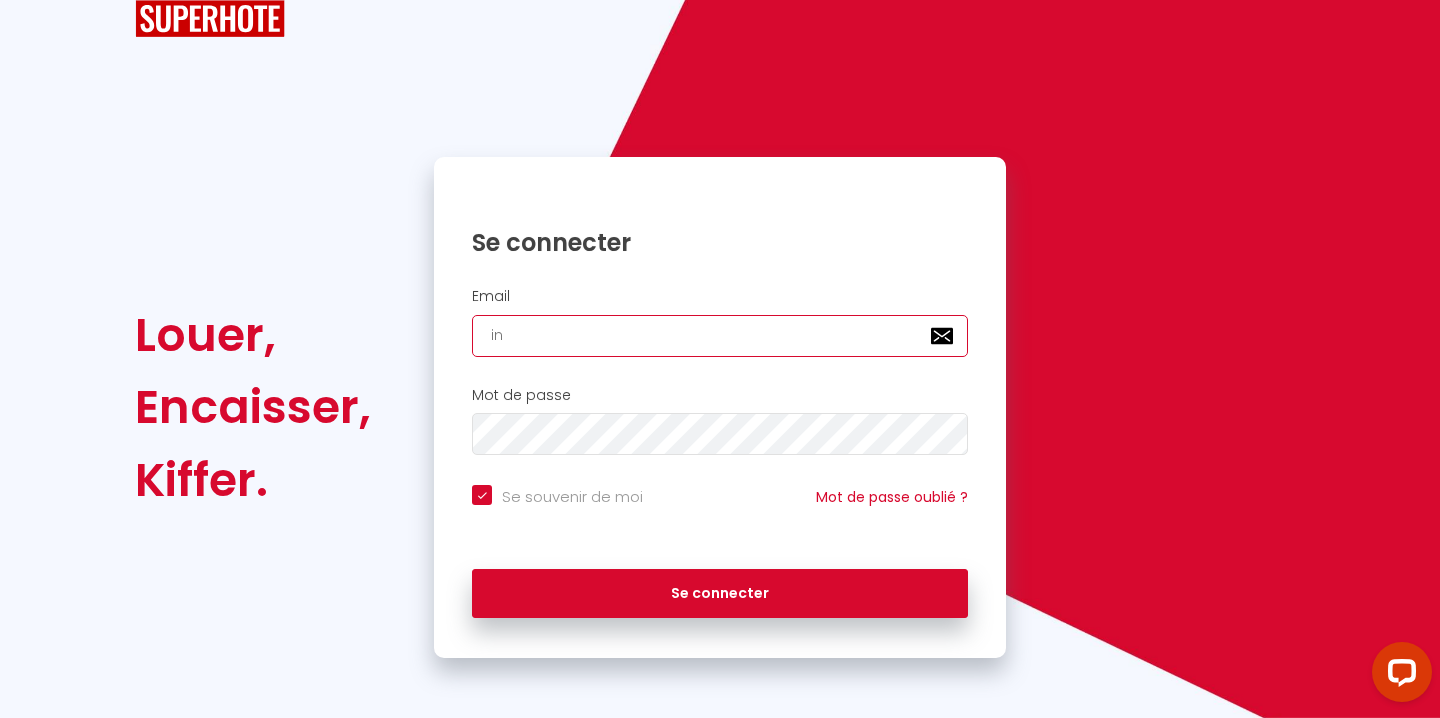 checkbox on "true" 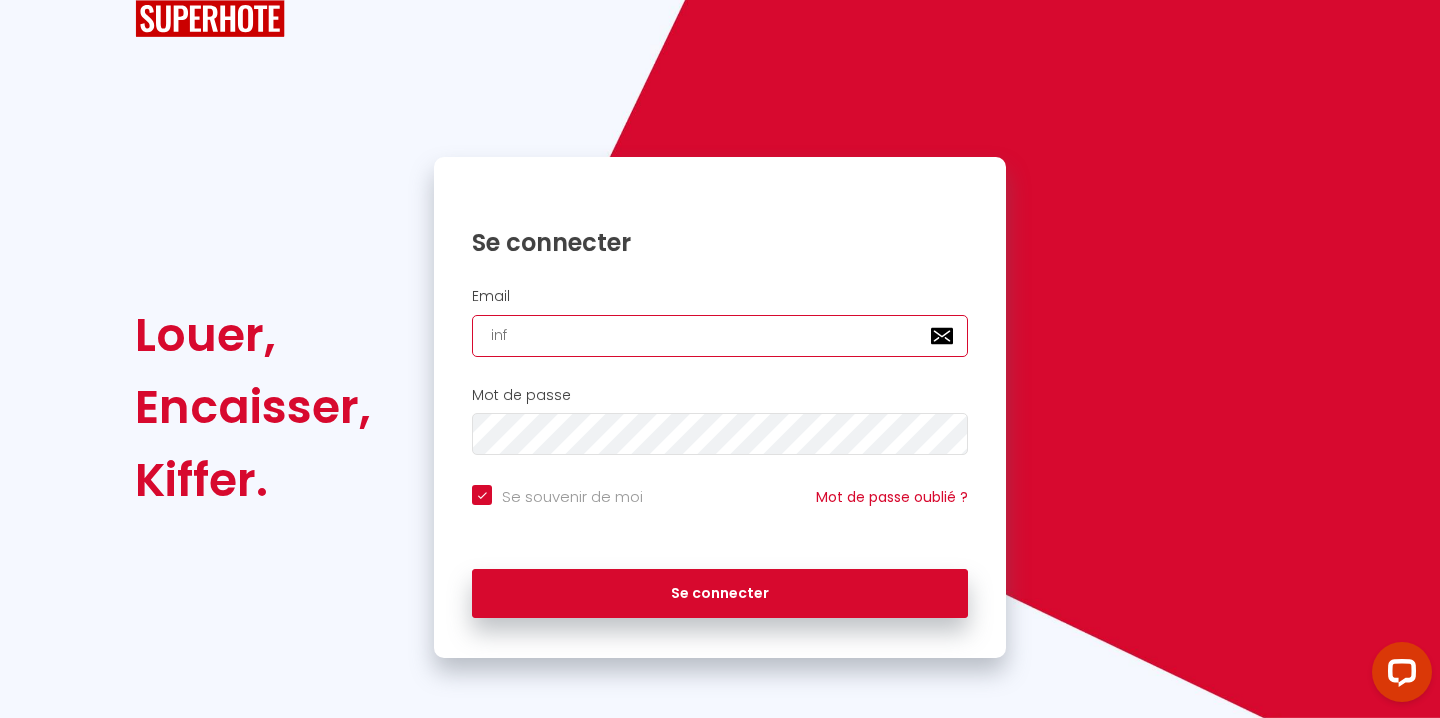 checkbox on "true" 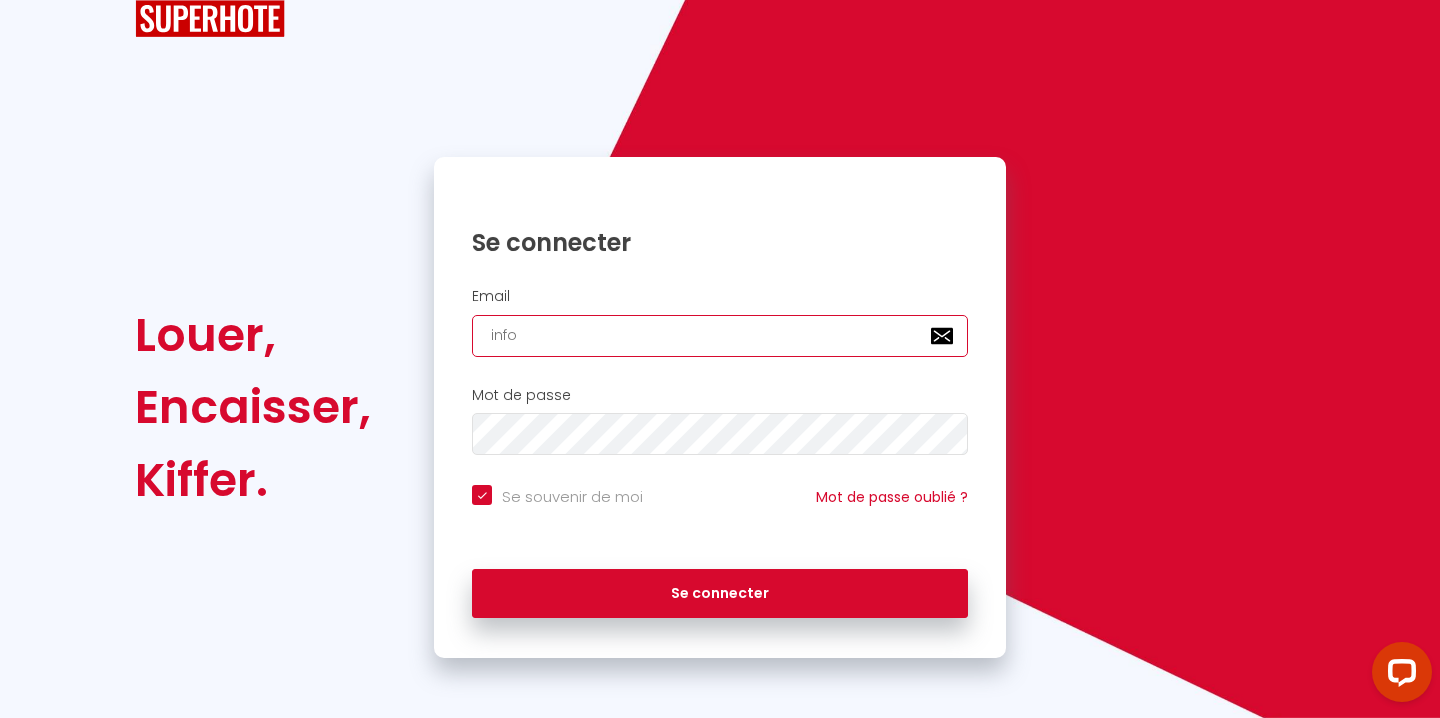 checkbox on "true" 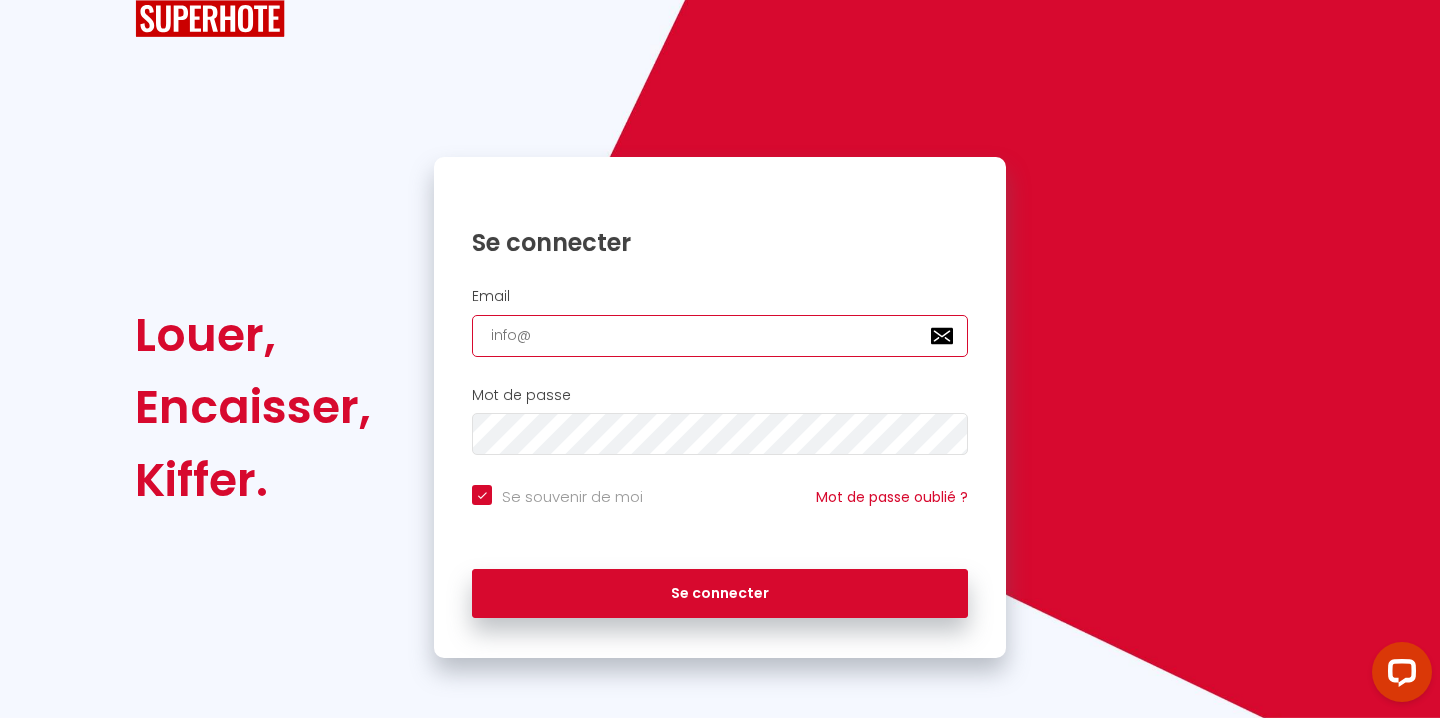 checkbox on "true" 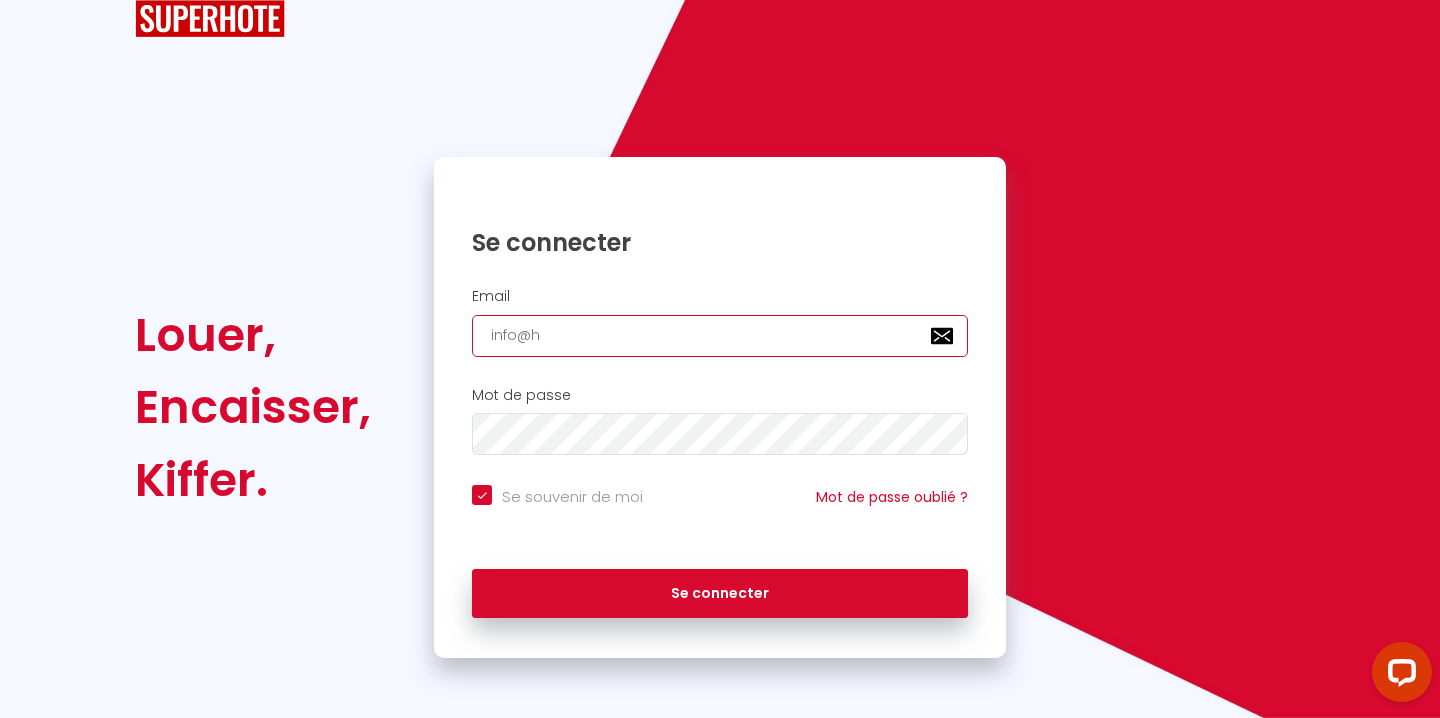 checkbox on "true" 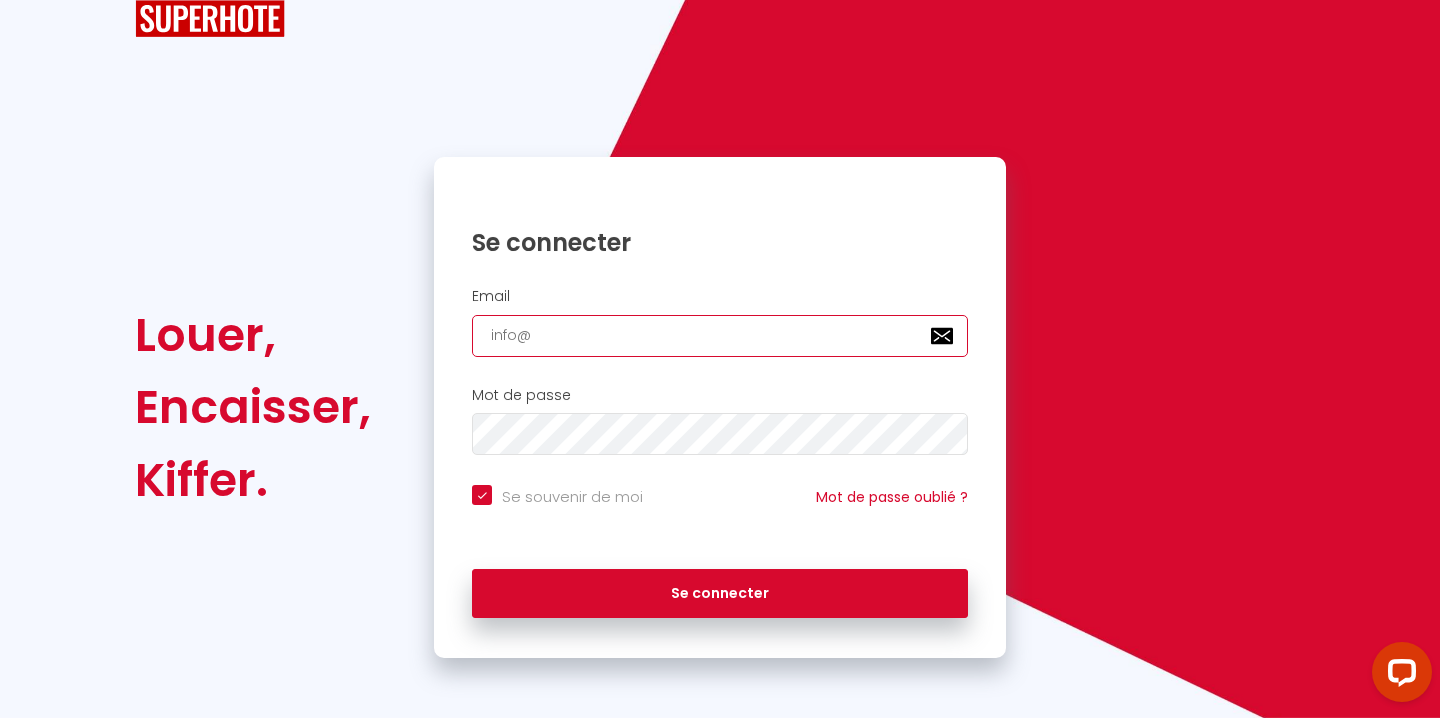 checkbox on "true" 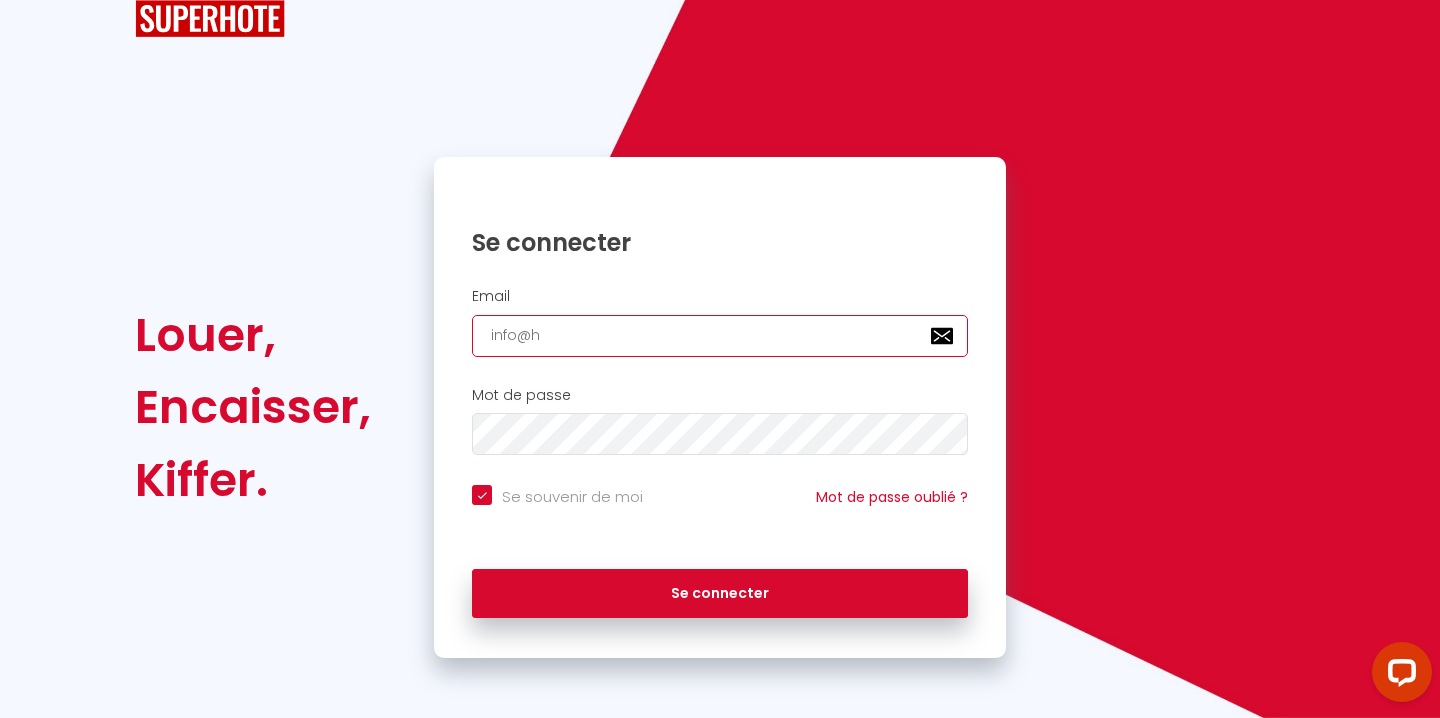 checkbox on "true" 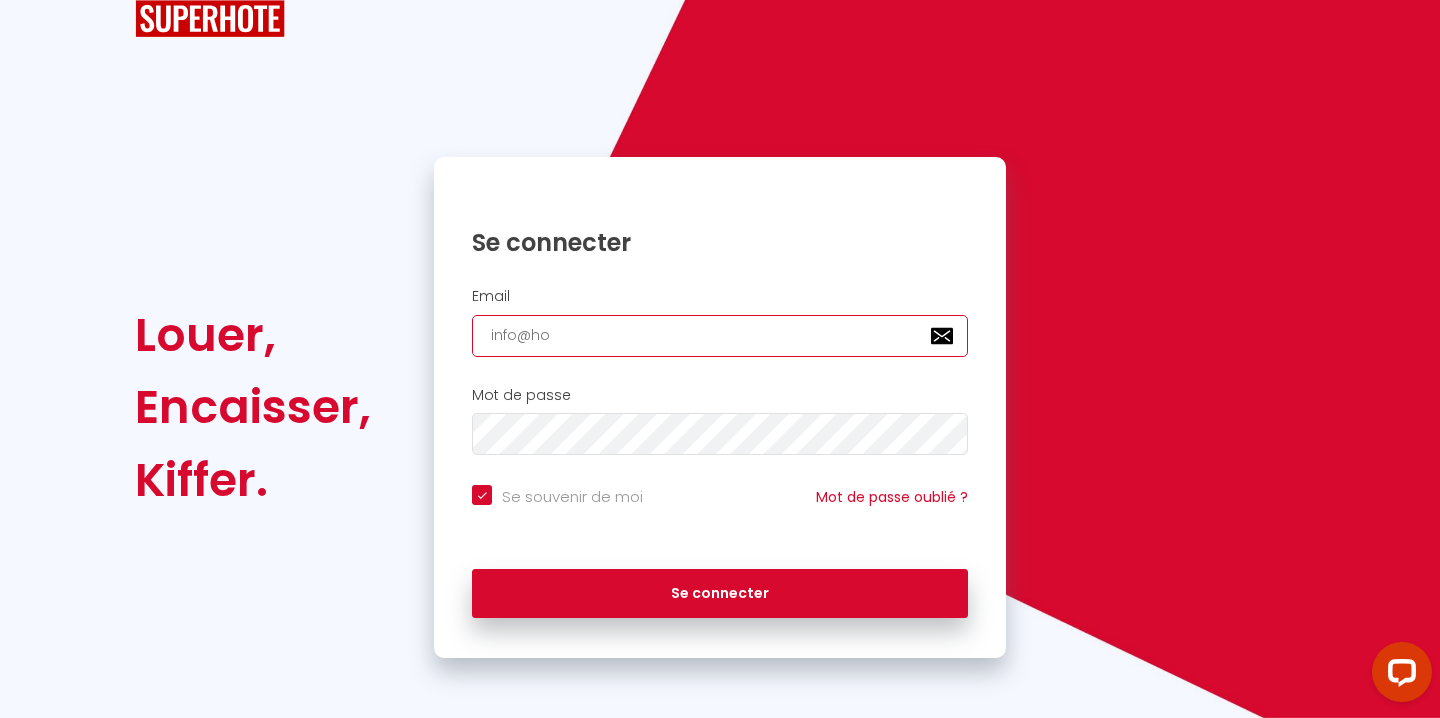 checkbox on "true" 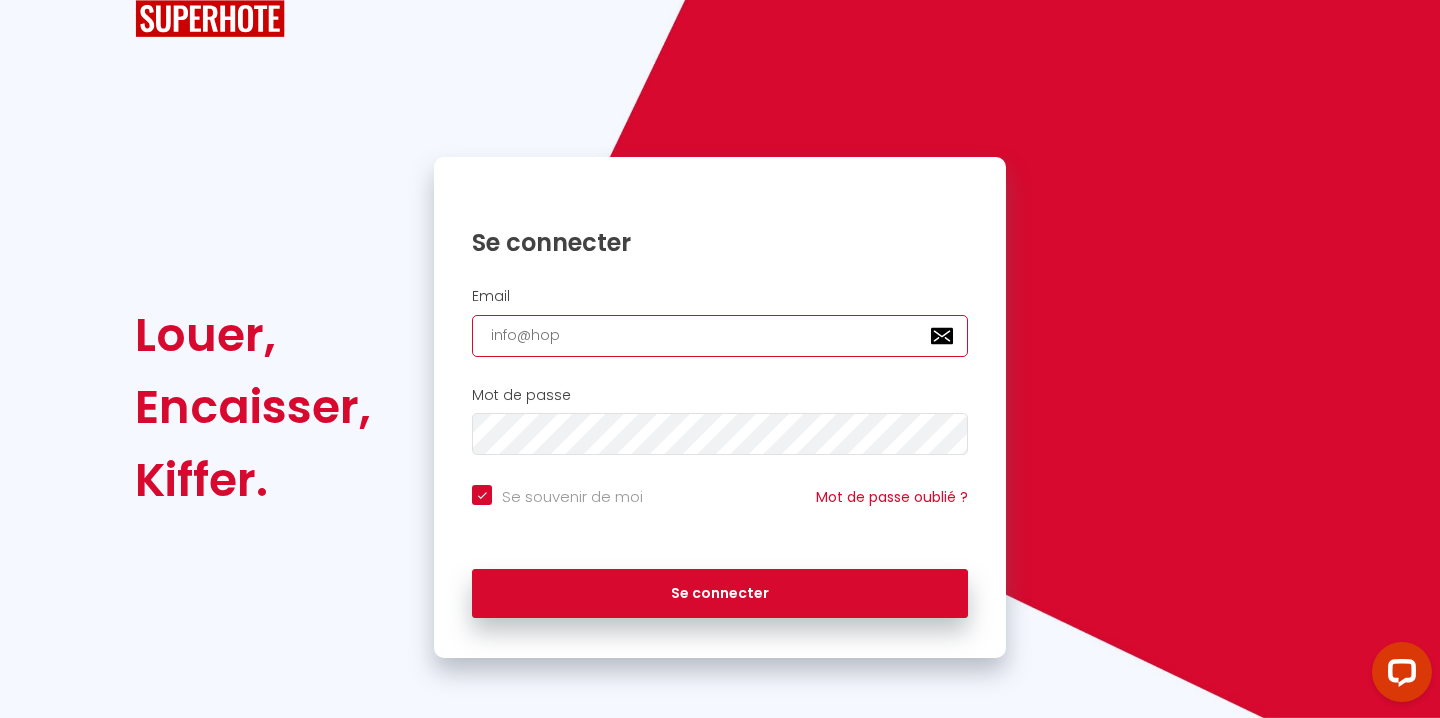 checkbox on "true" 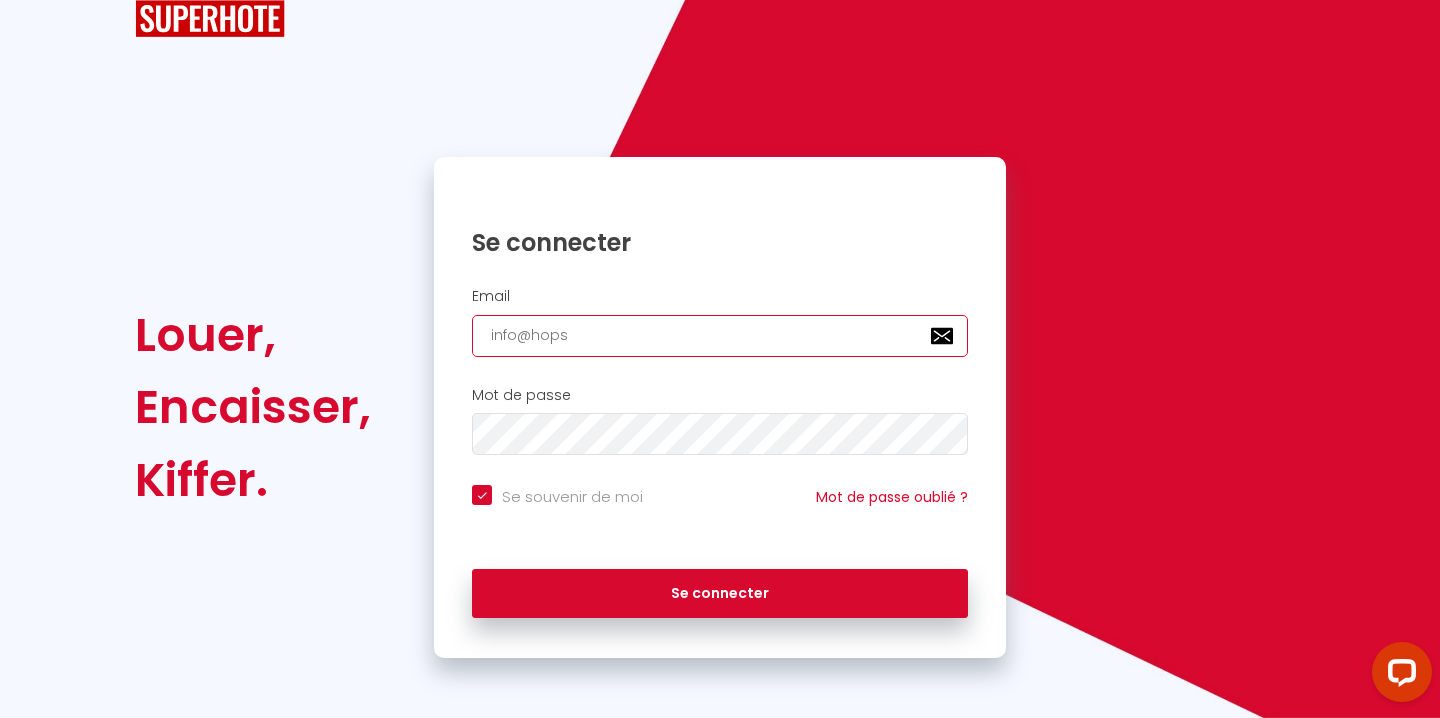 checkbox on "true" 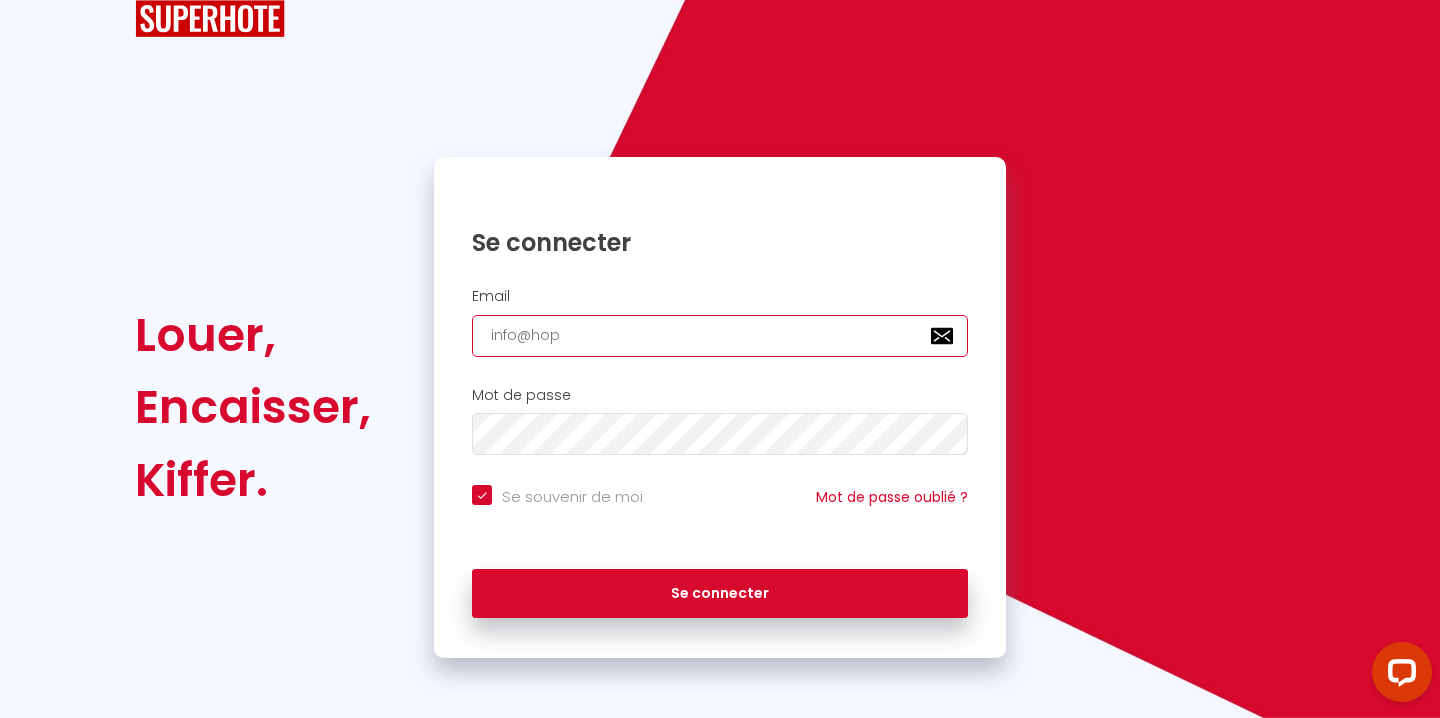 checkbox on "true" 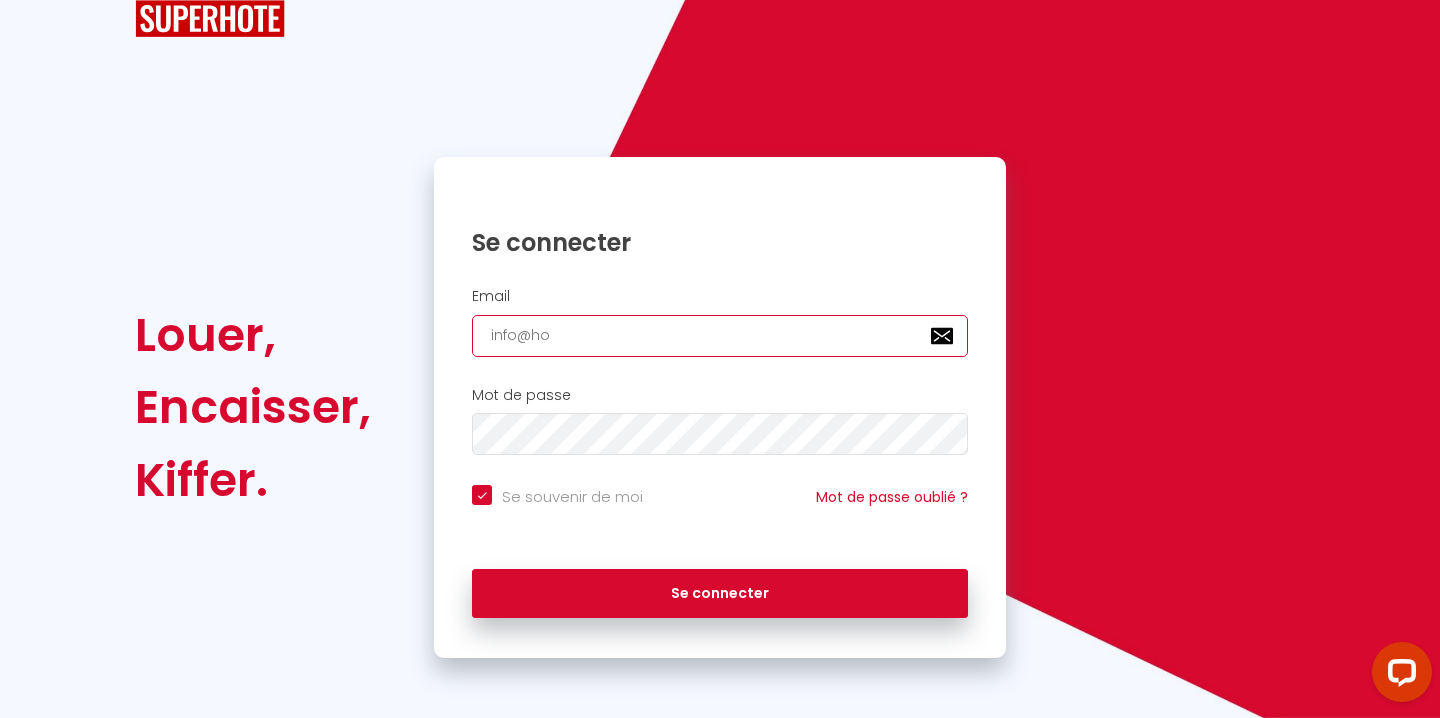 checkbox on "true" 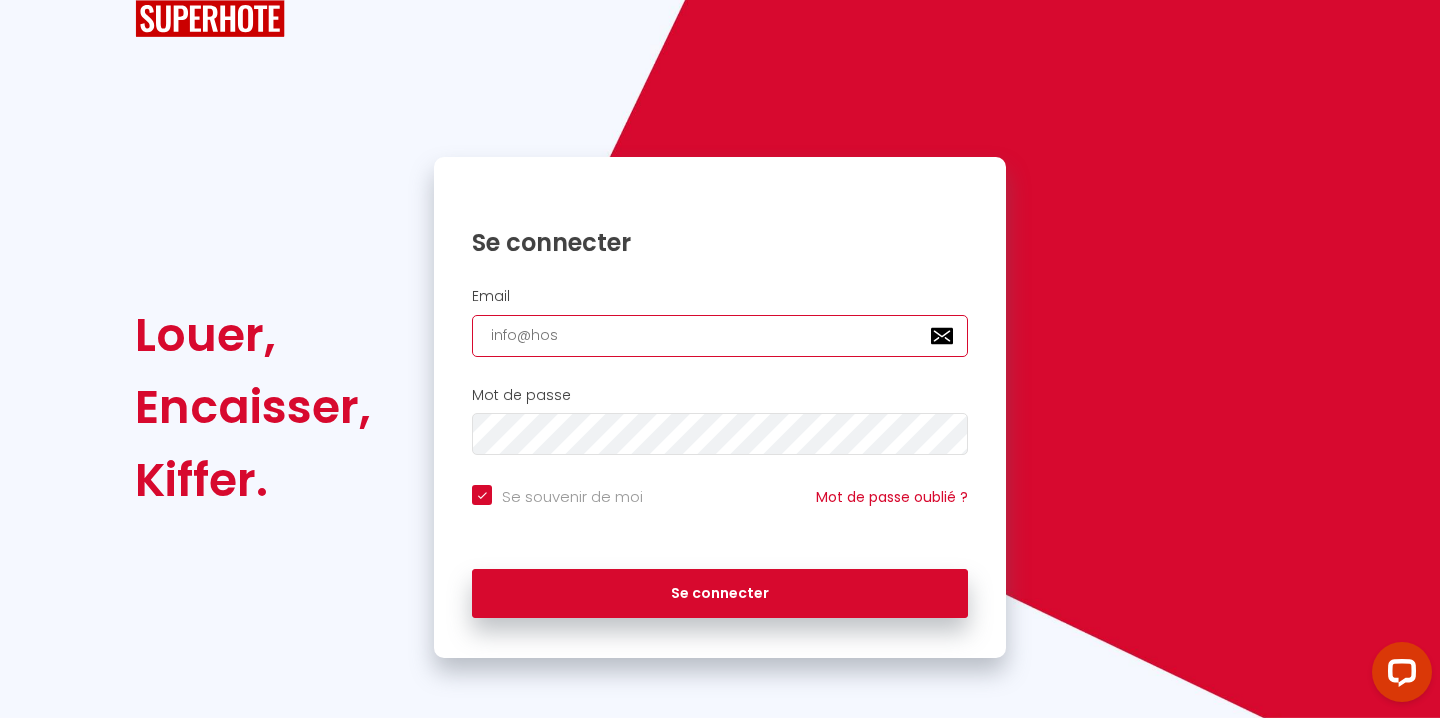 checkbox on "true" 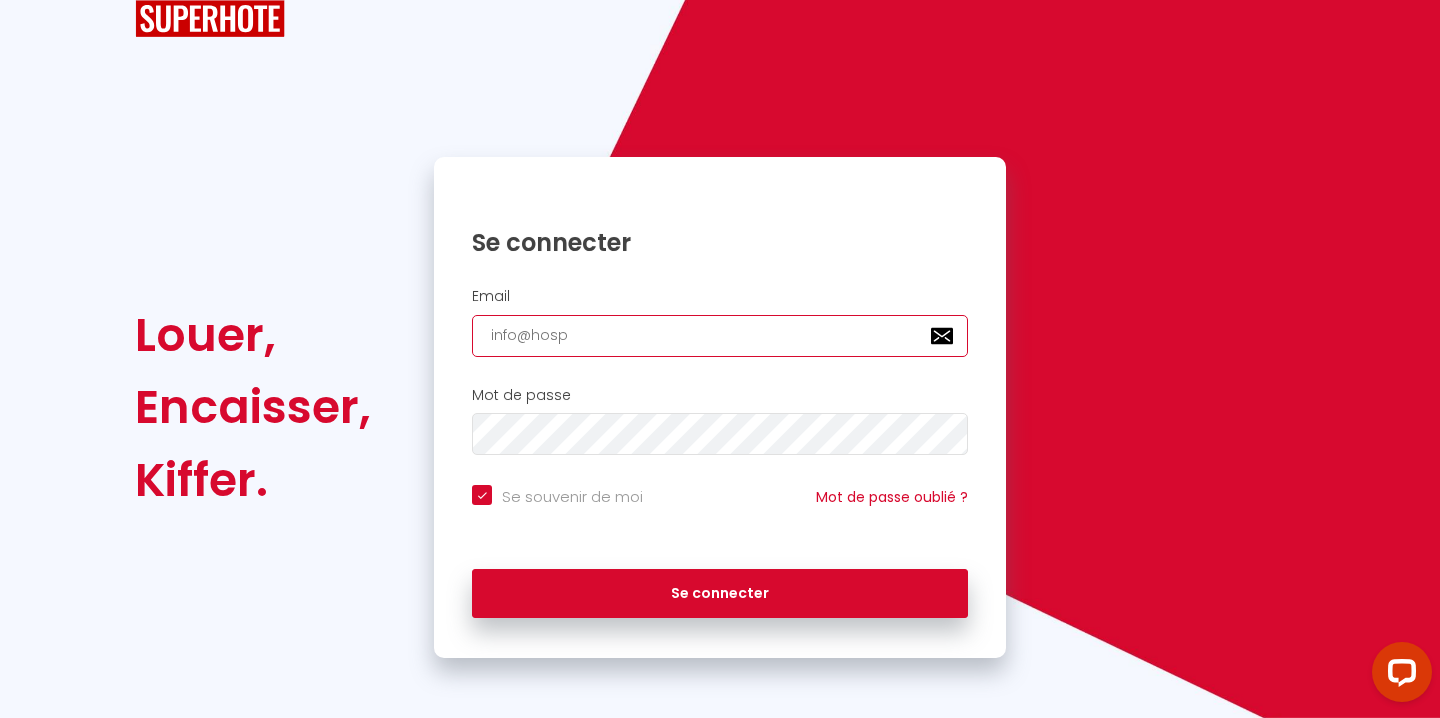 checkbox on "true" 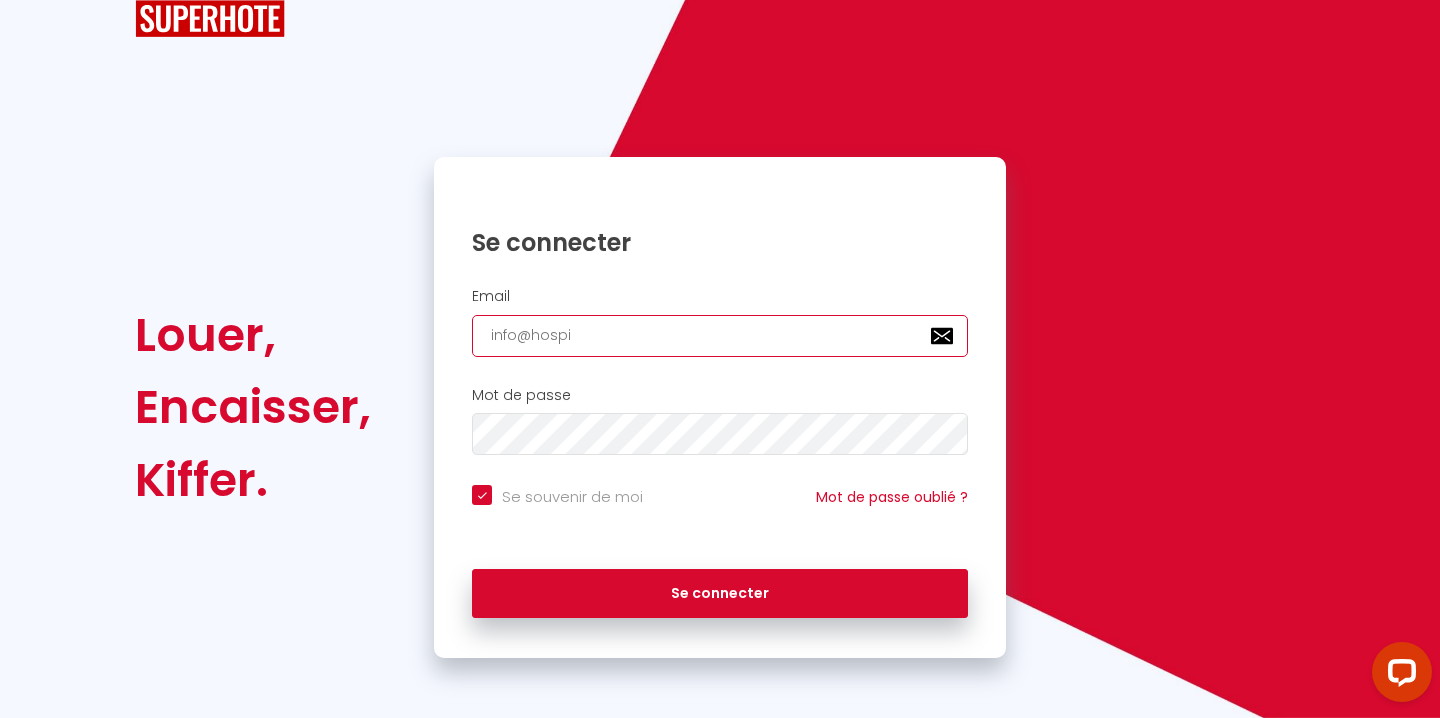 checkbox on "true" 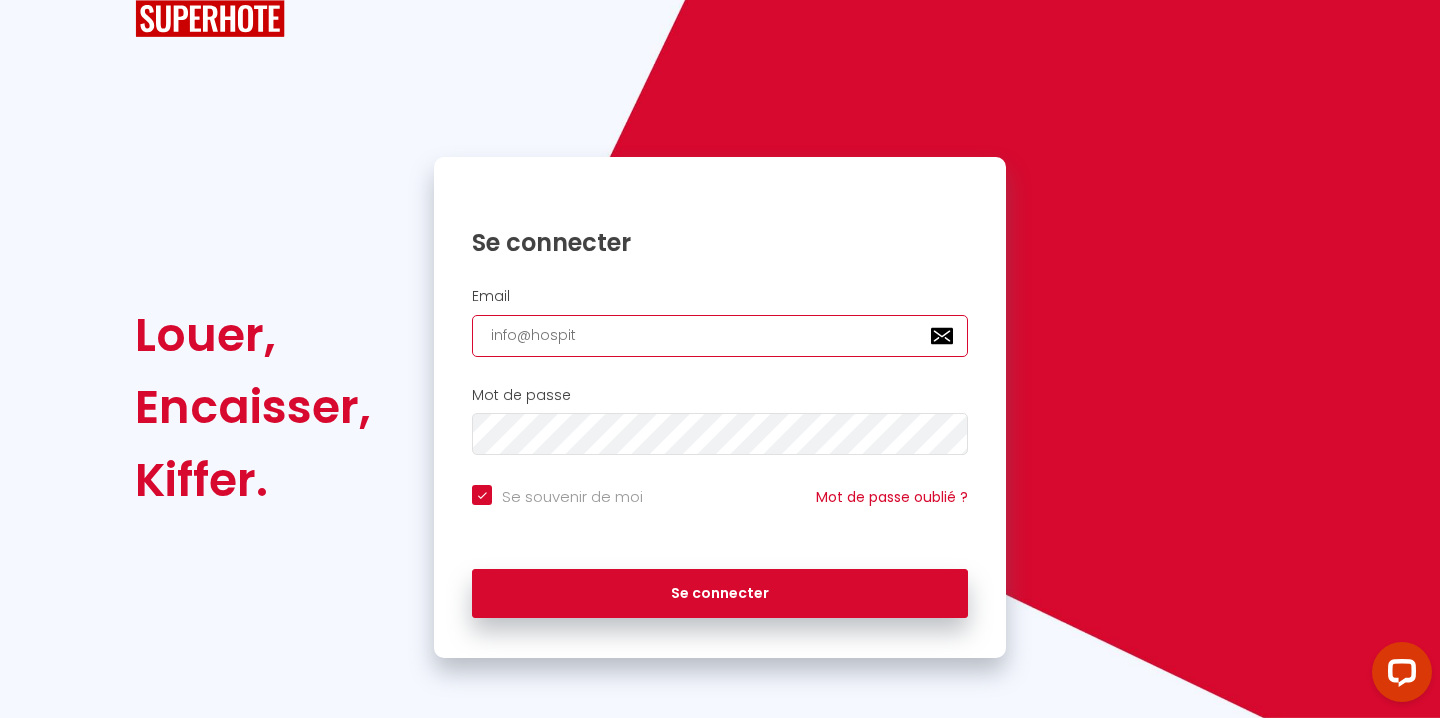checkbox on "true" 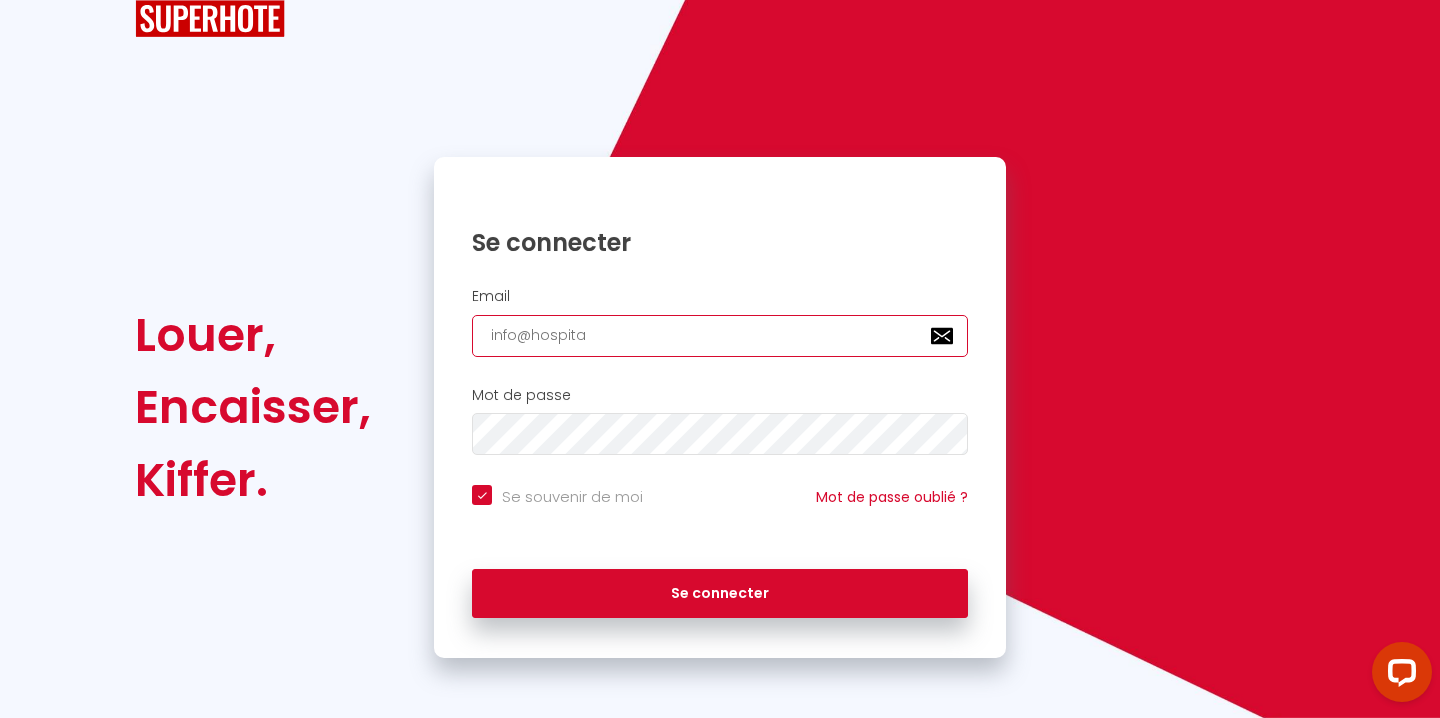 checkbox on "true" 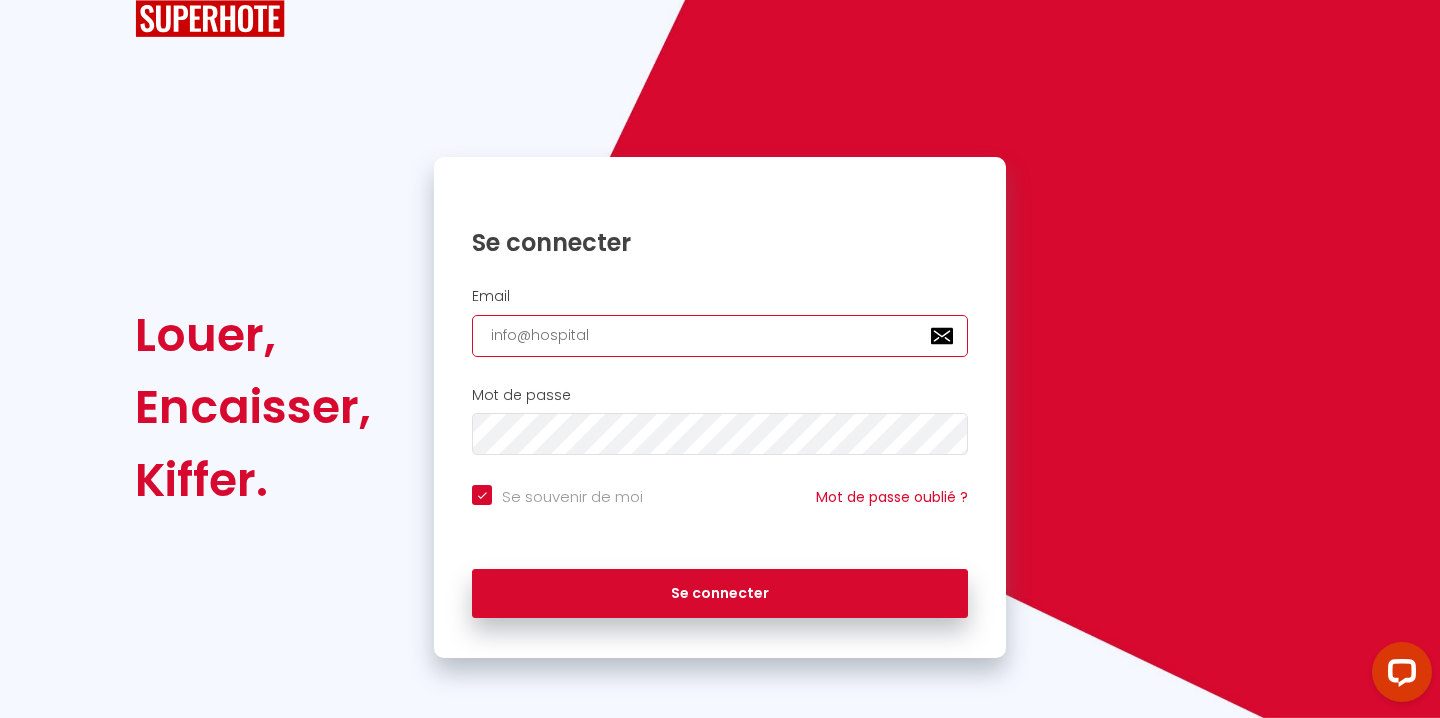 checkbox on "true" 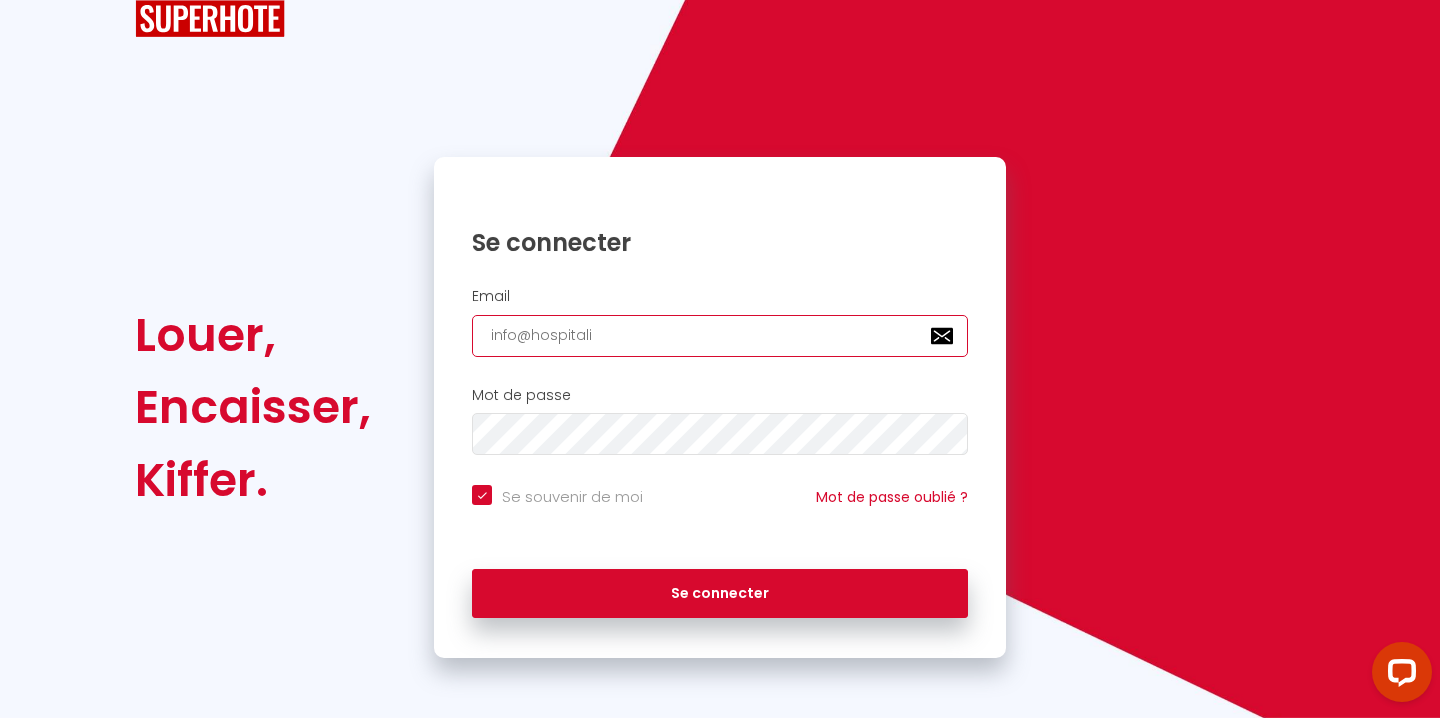 checkbox on "true" 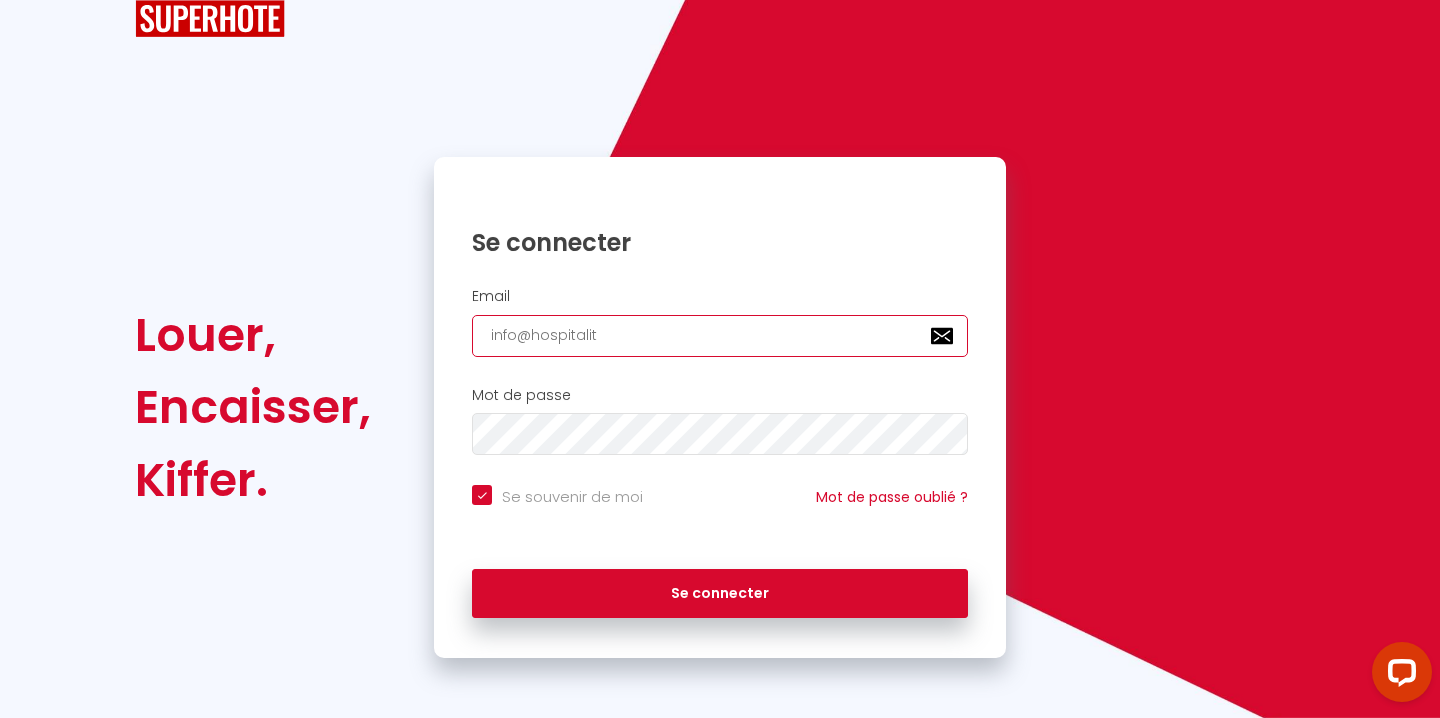 checkbox on "true" 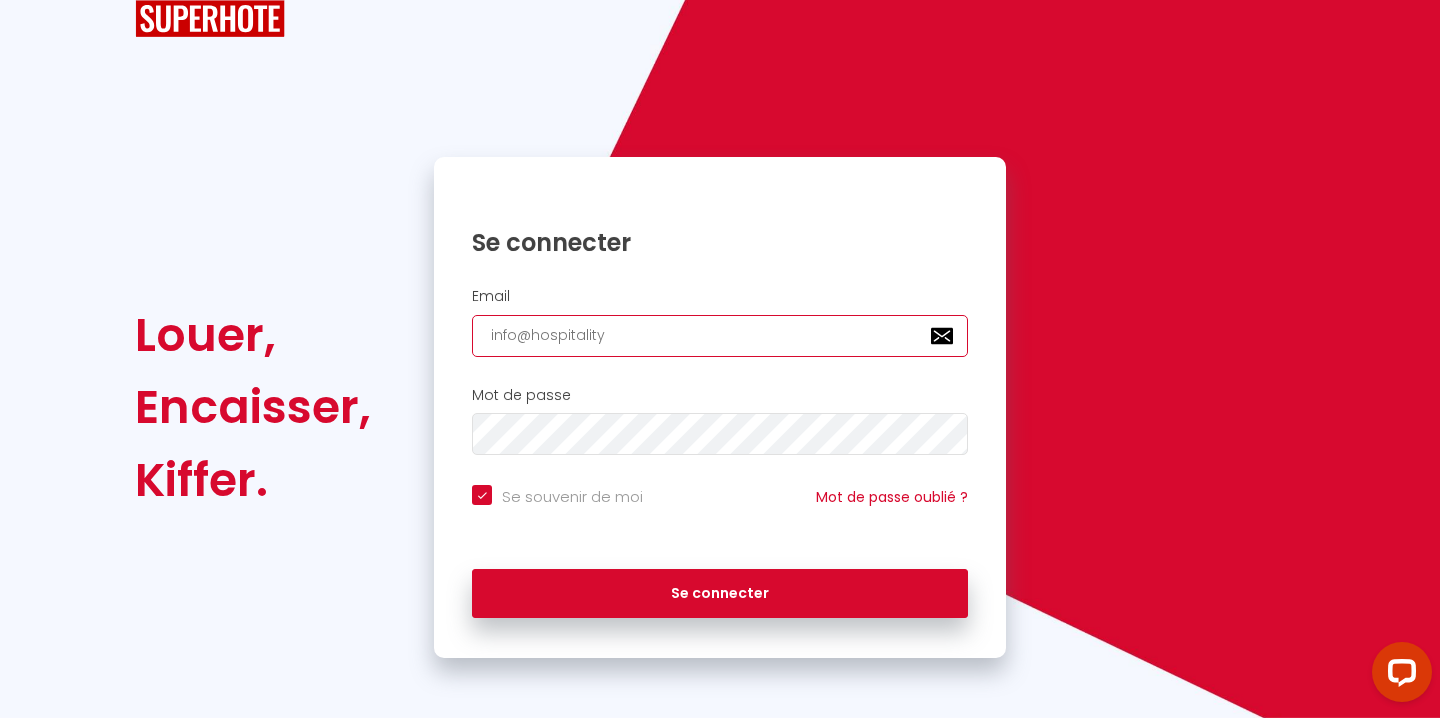 checkbox on "true" 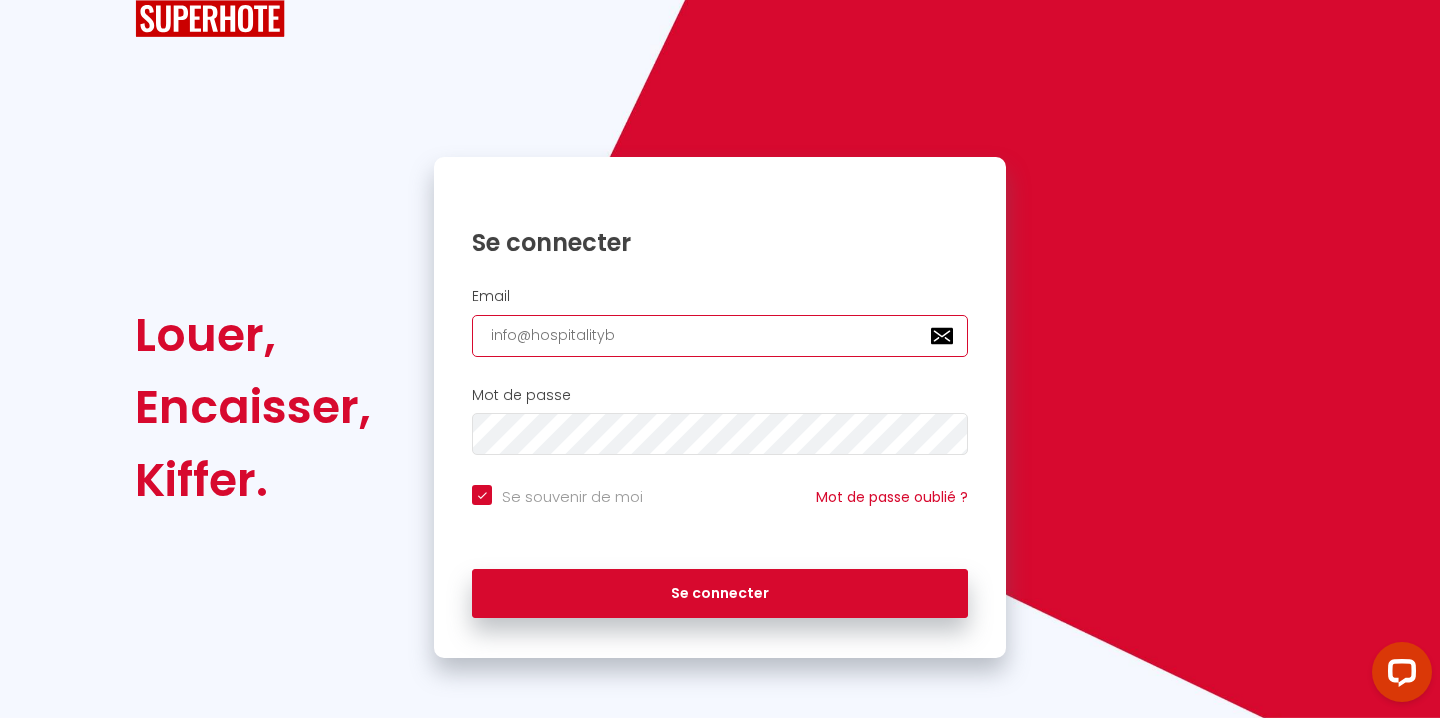 checkbox on "true" 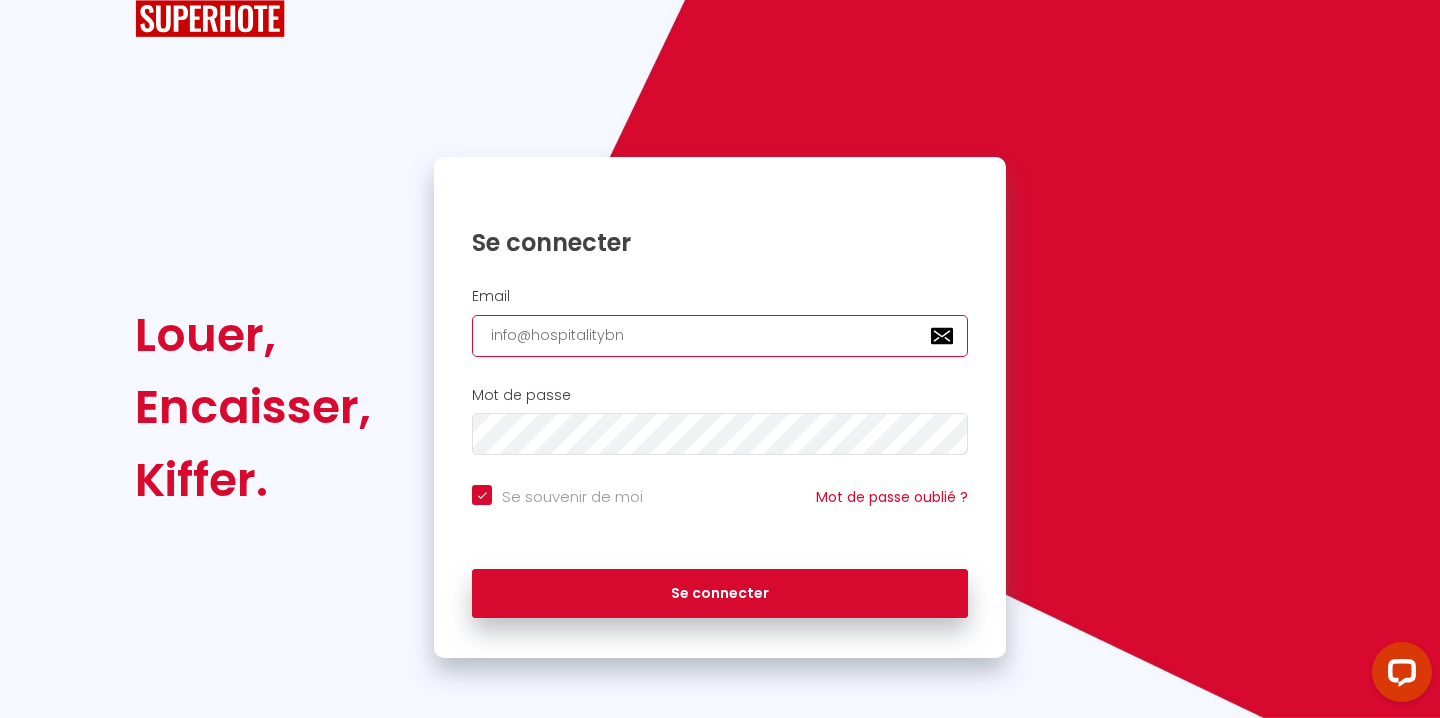 checkbox on "true" 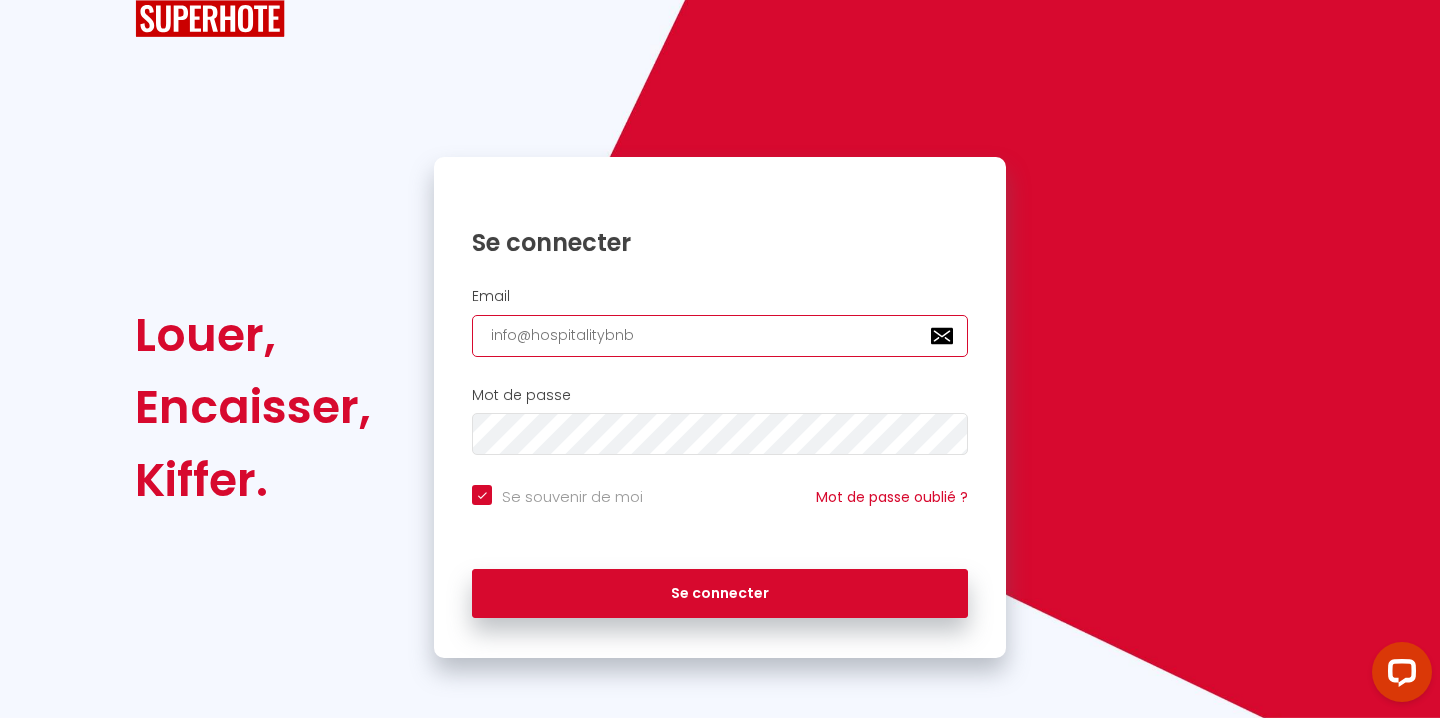 checkbox on "true" 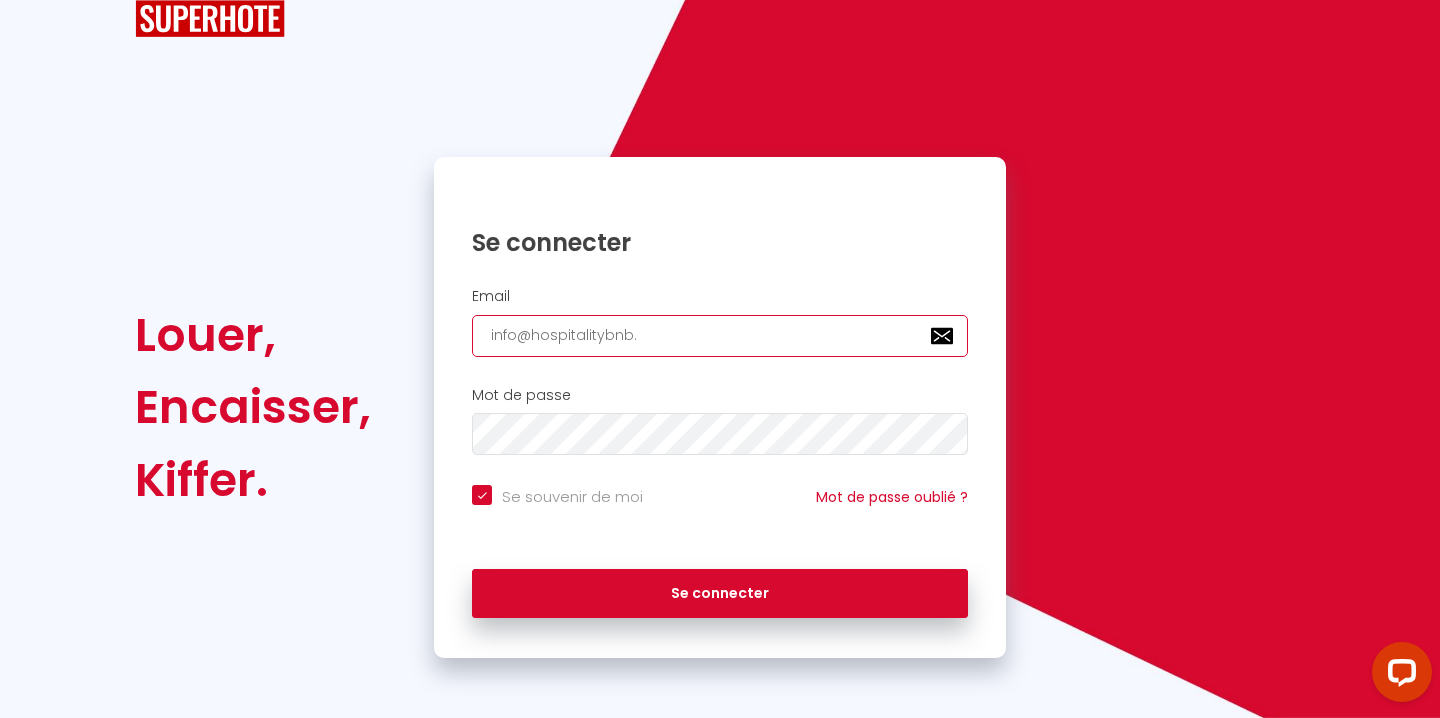 checkbox on "true" 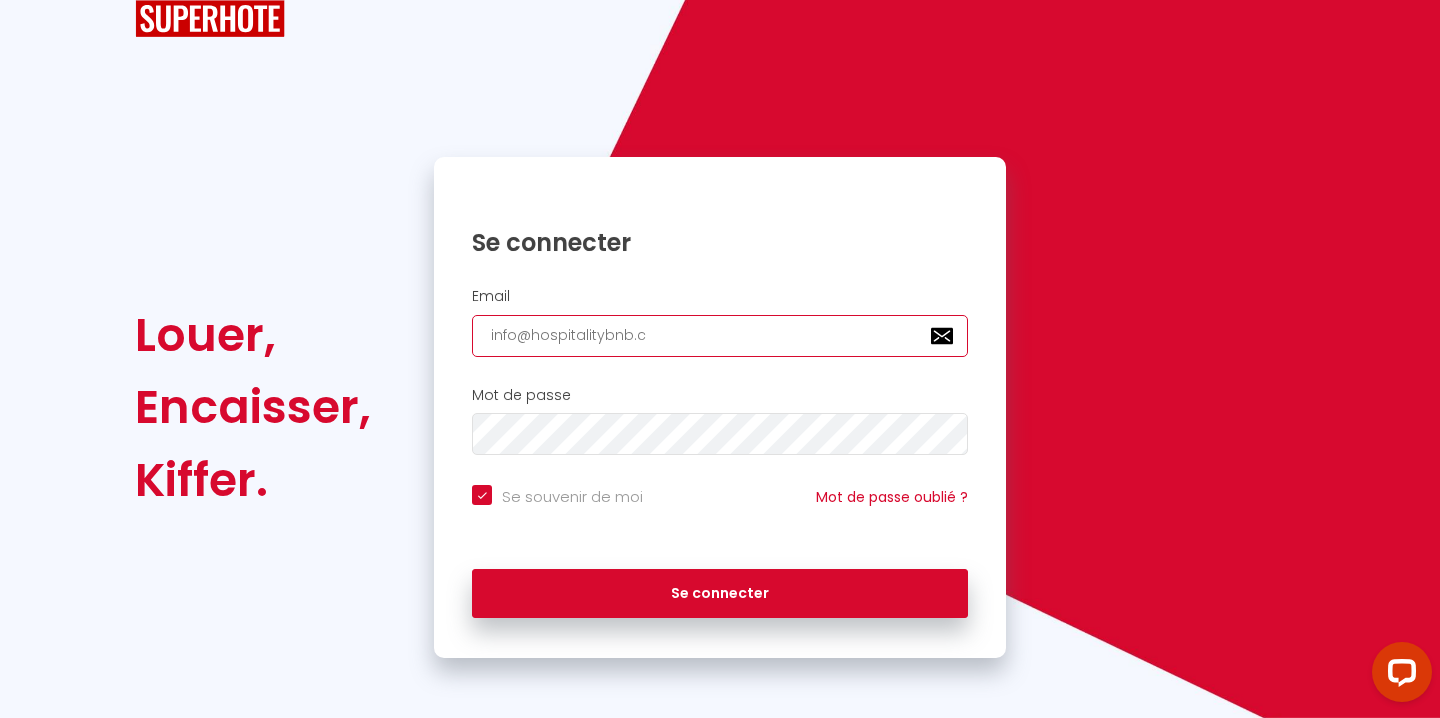 checkbox on "true" 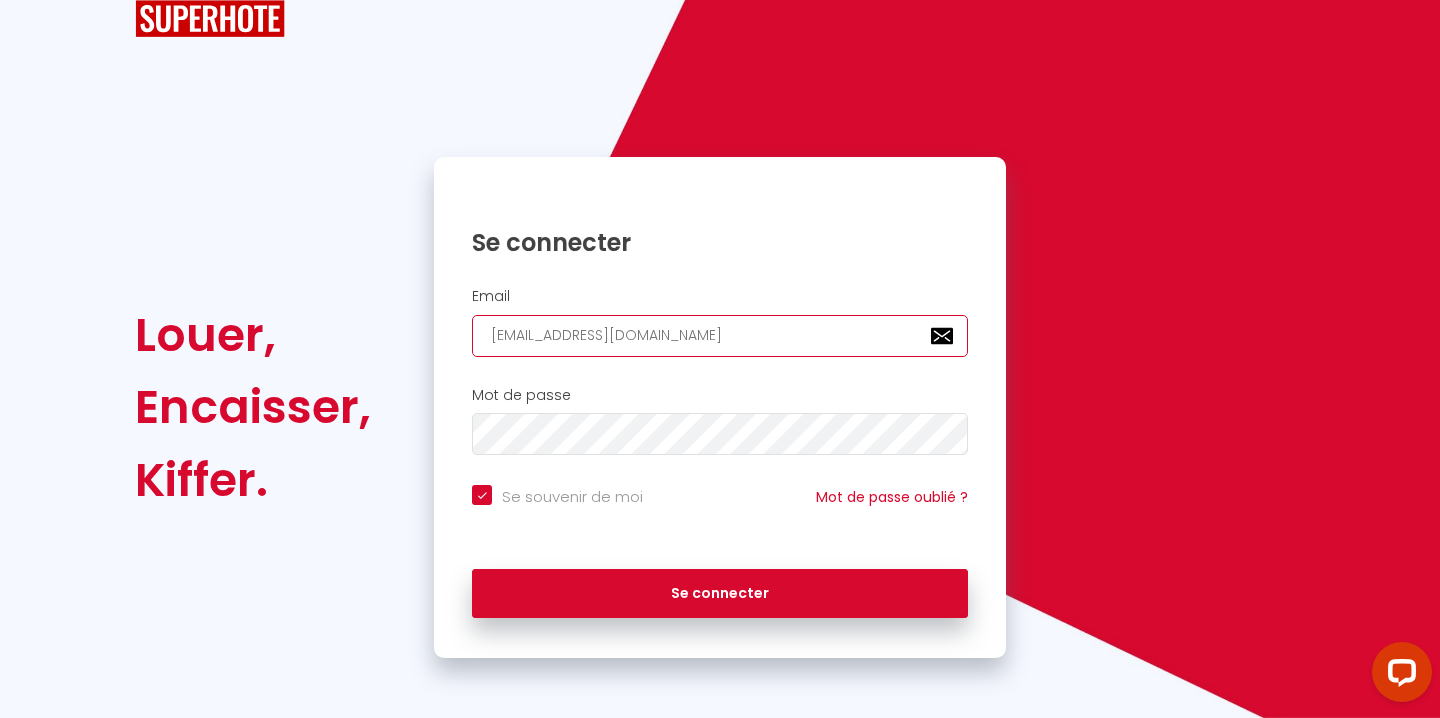 checkbox on "true" 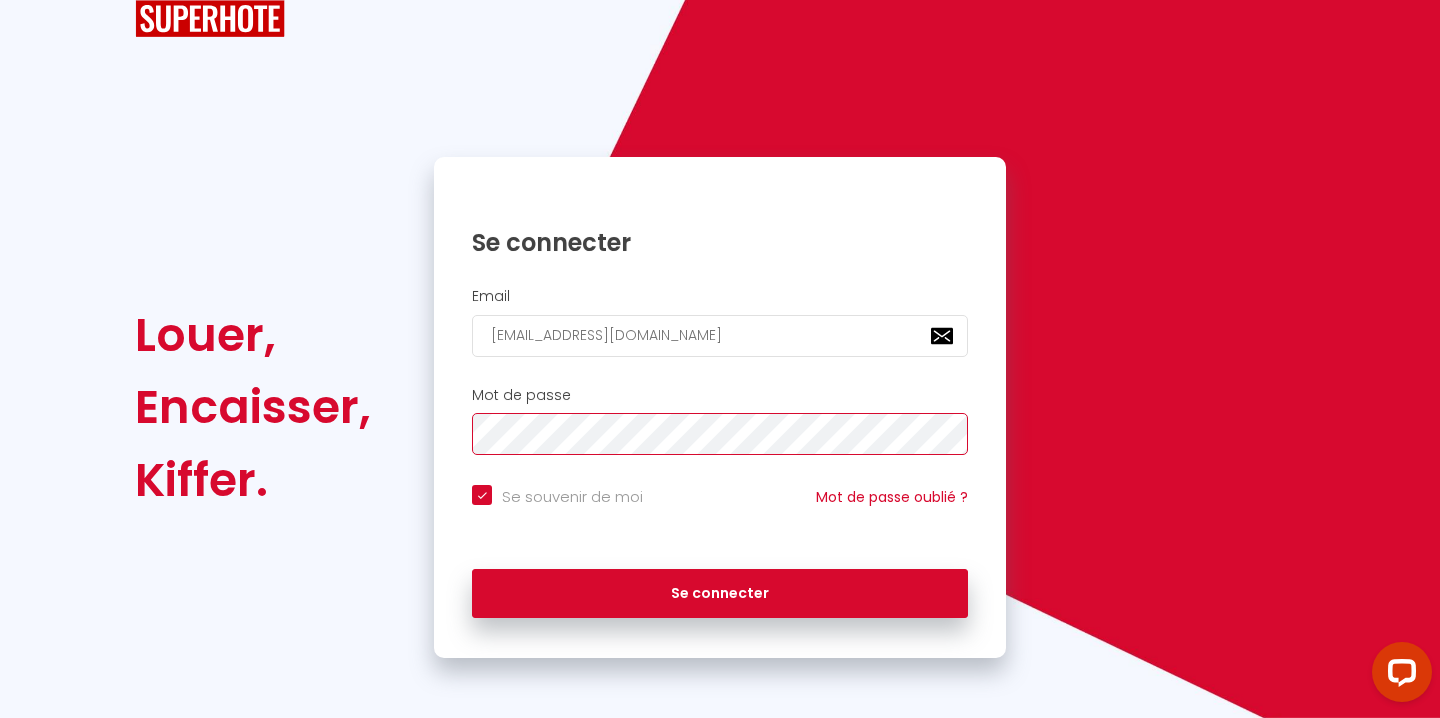 click on "Se connecter" at bounding box center (720, 594) 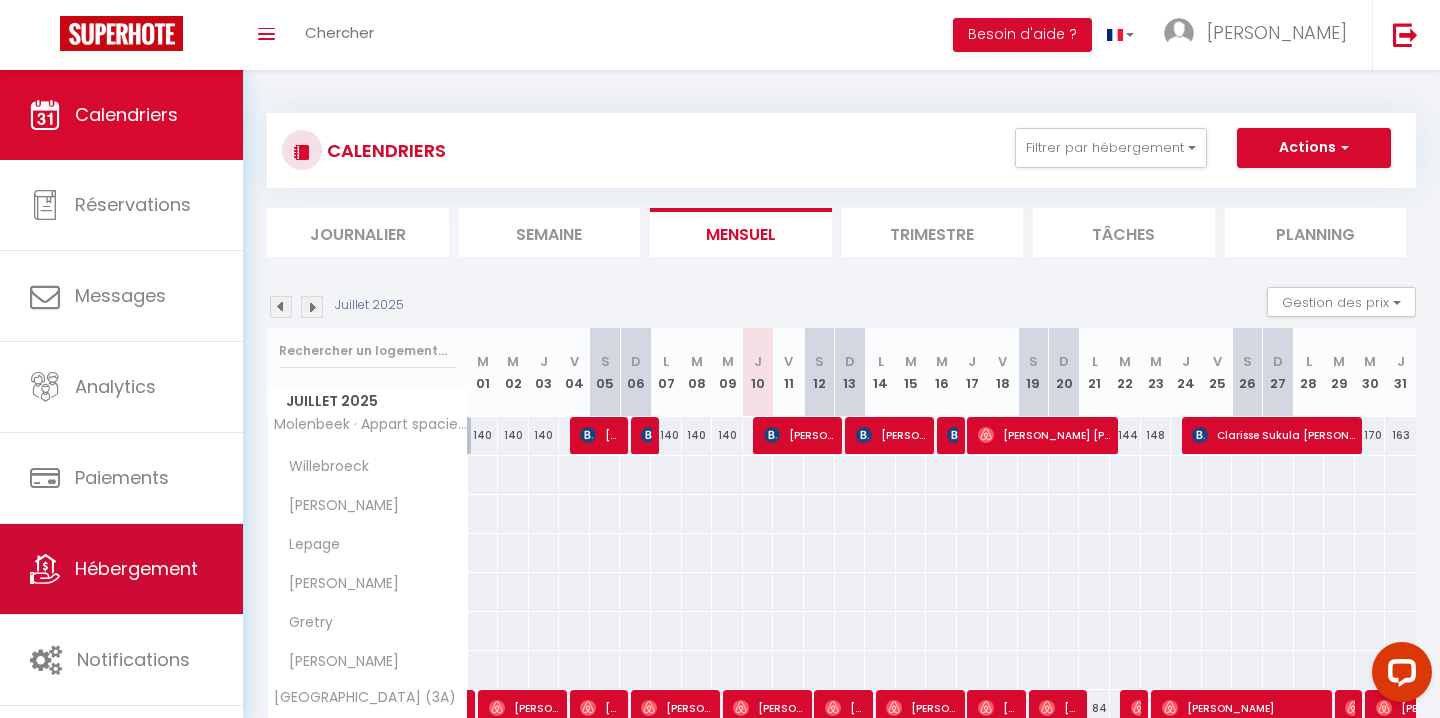 scroll, scrollTop: 220, scrollLeft: 0, axis: vertical 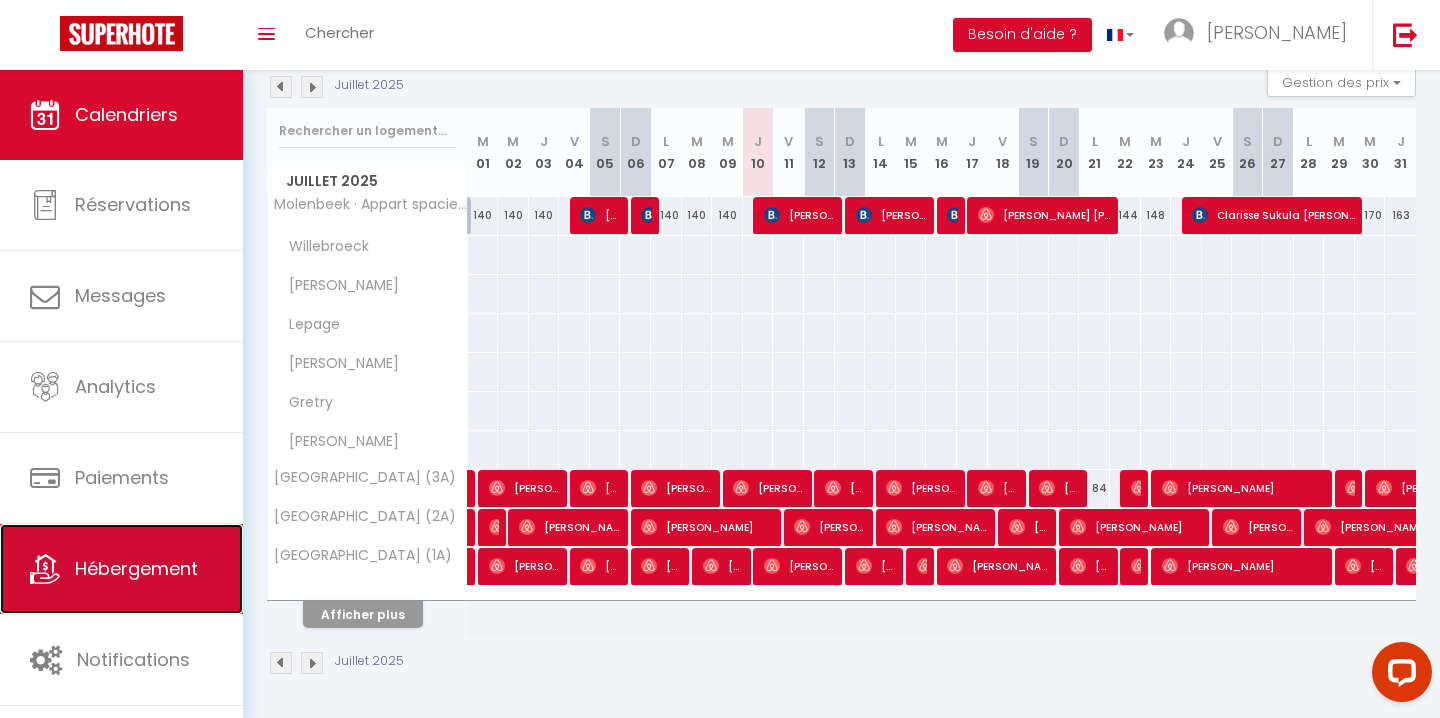 click on "Hébergement" at bounding box center [136, 568] 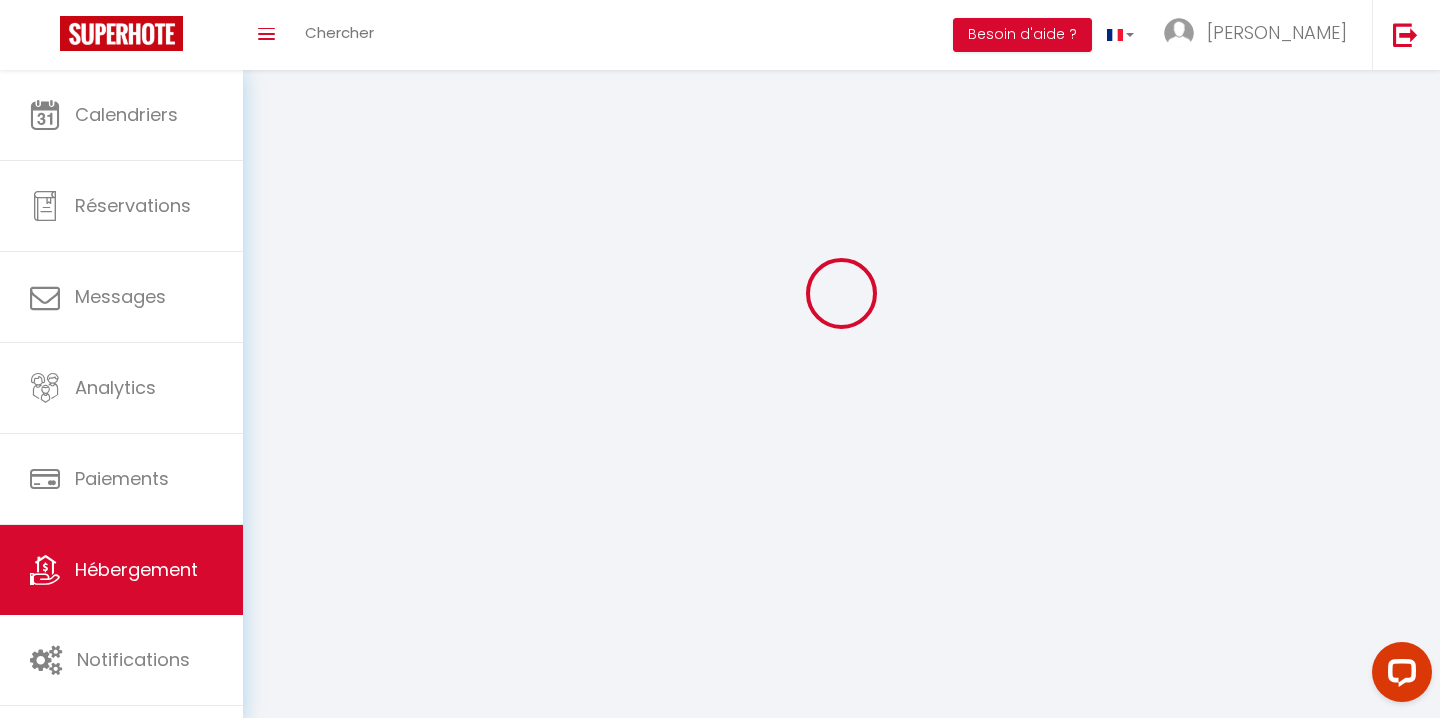 scroll, scrollTop: 0, scrollLeft: 0, axis: both 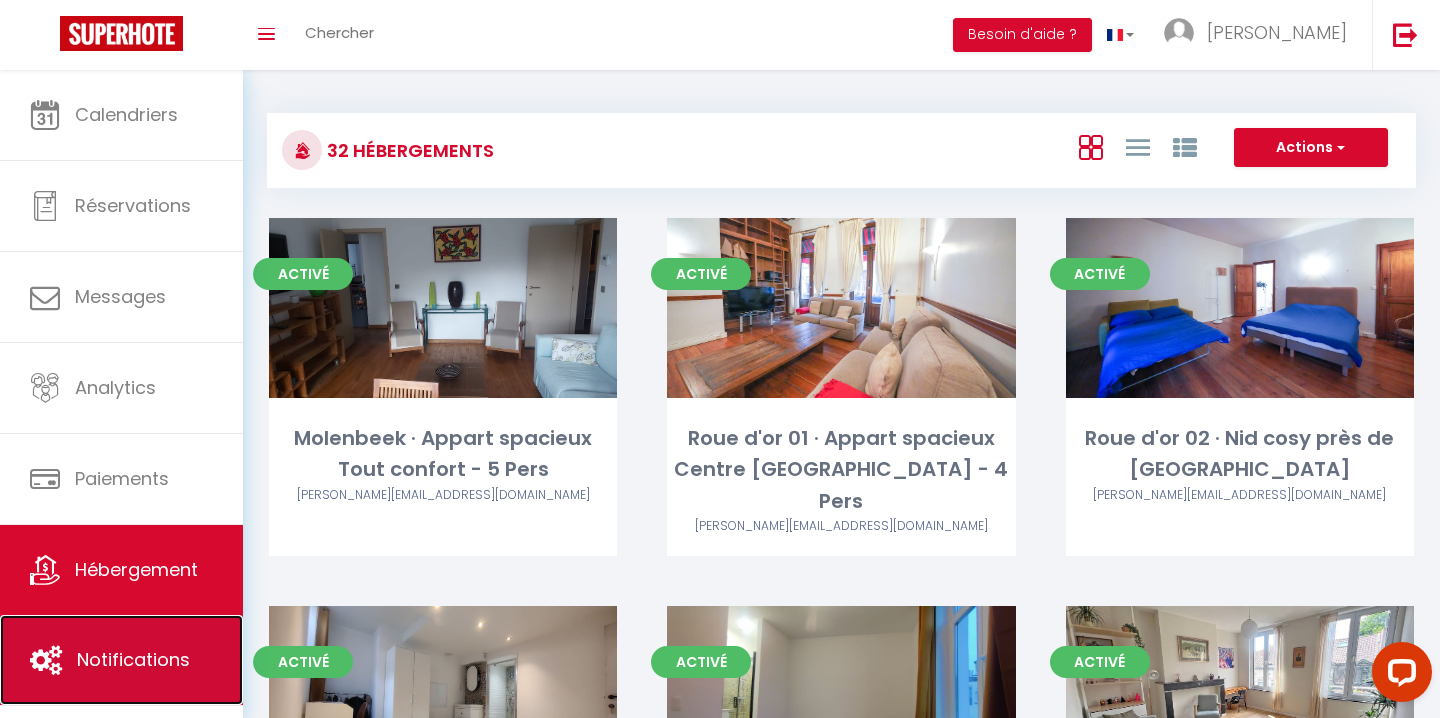click on "Notifications" at bounding box center (133, 659) 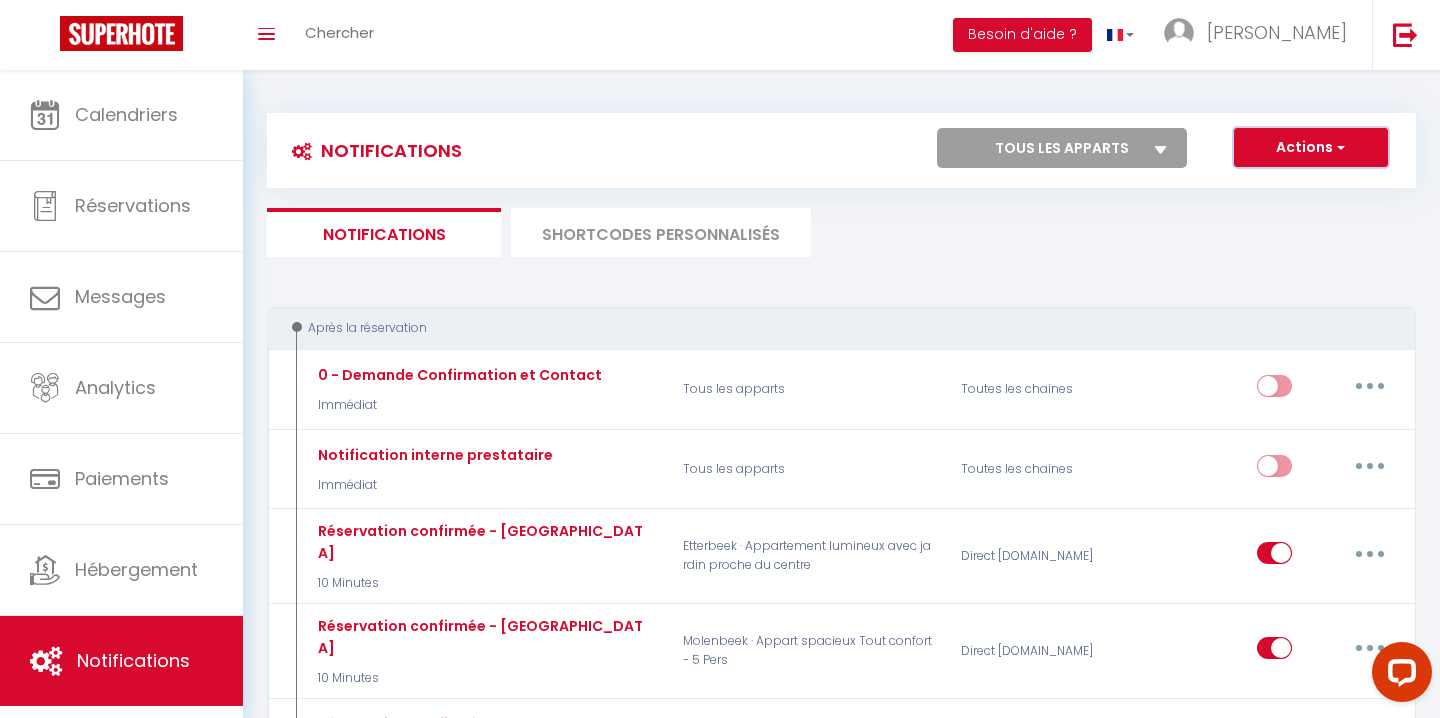 click on "Actions" at bounding box center (1311, 148) 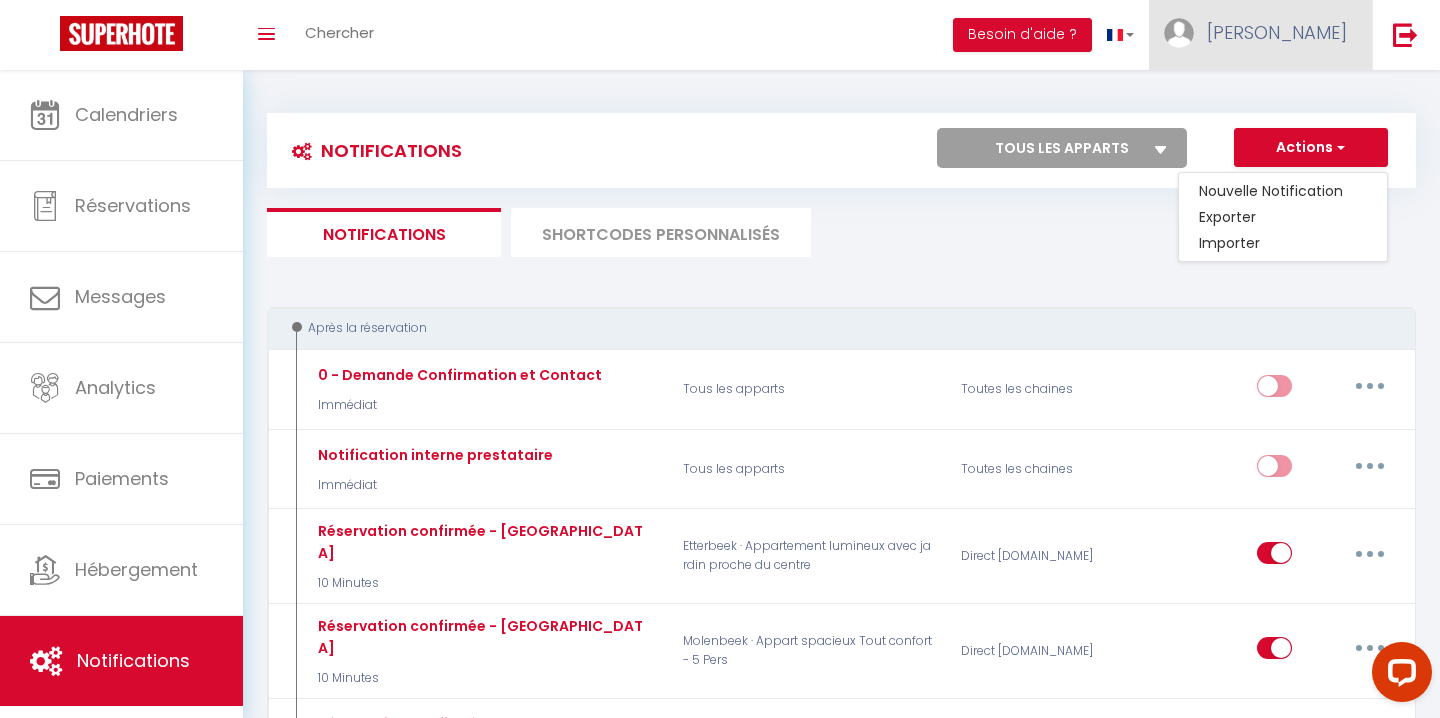 click on "[PERSON_NAME]" at bounding box center (1260, 35) 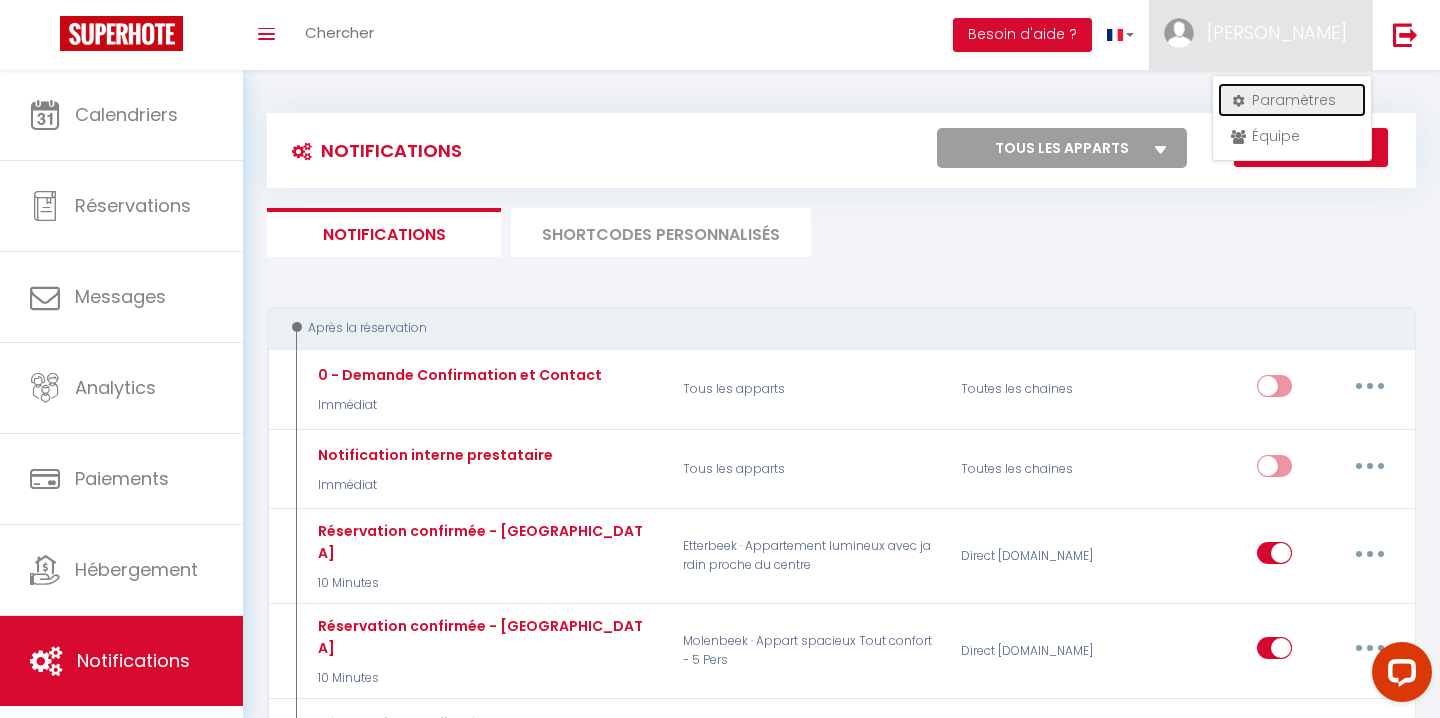 click on "Paramètres" at bounding box center [1292, 100] 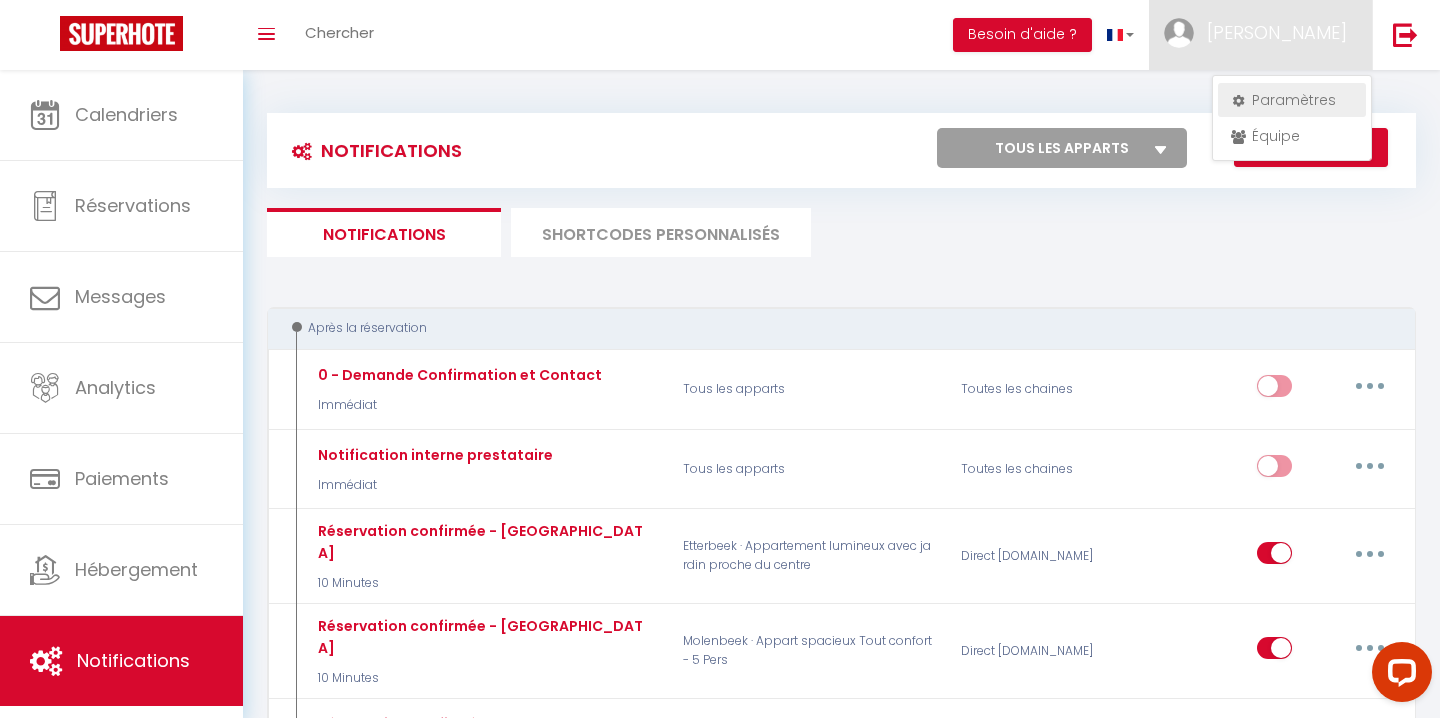 select on "fr" 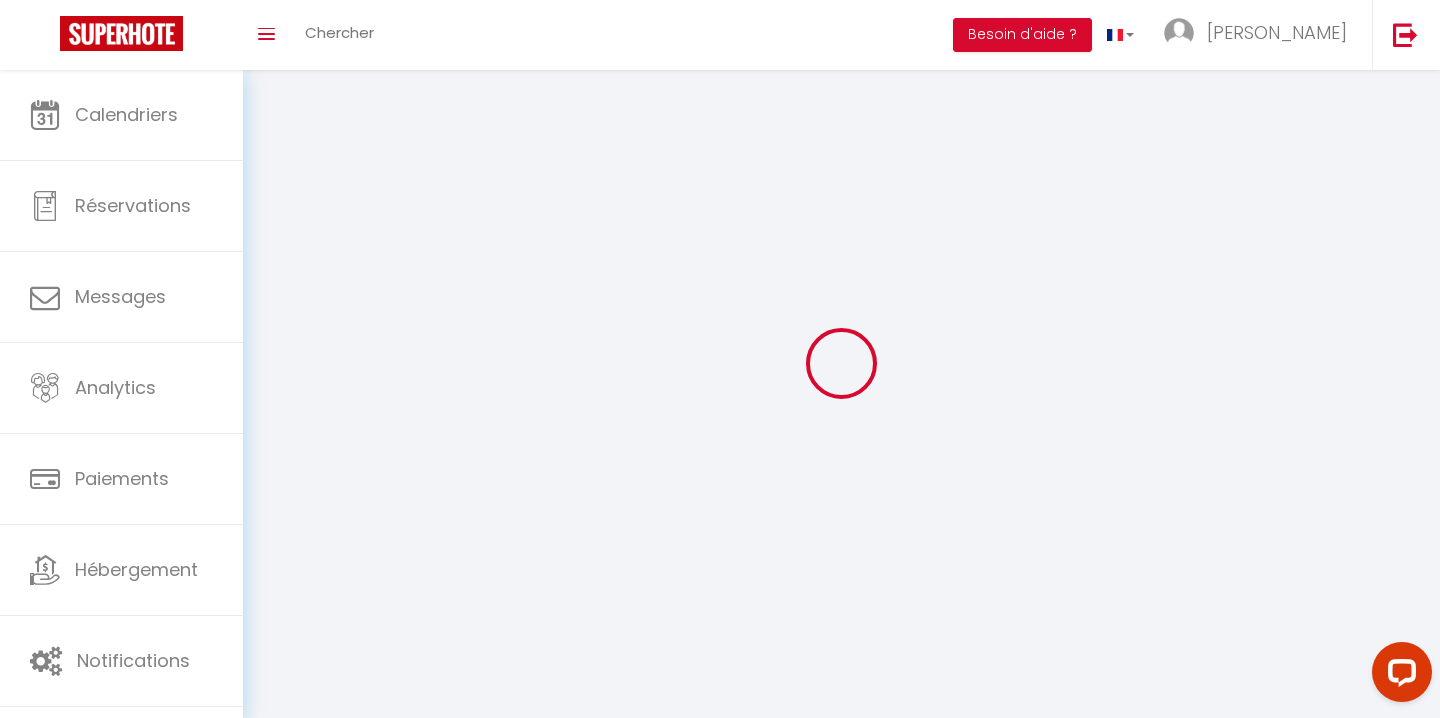 select 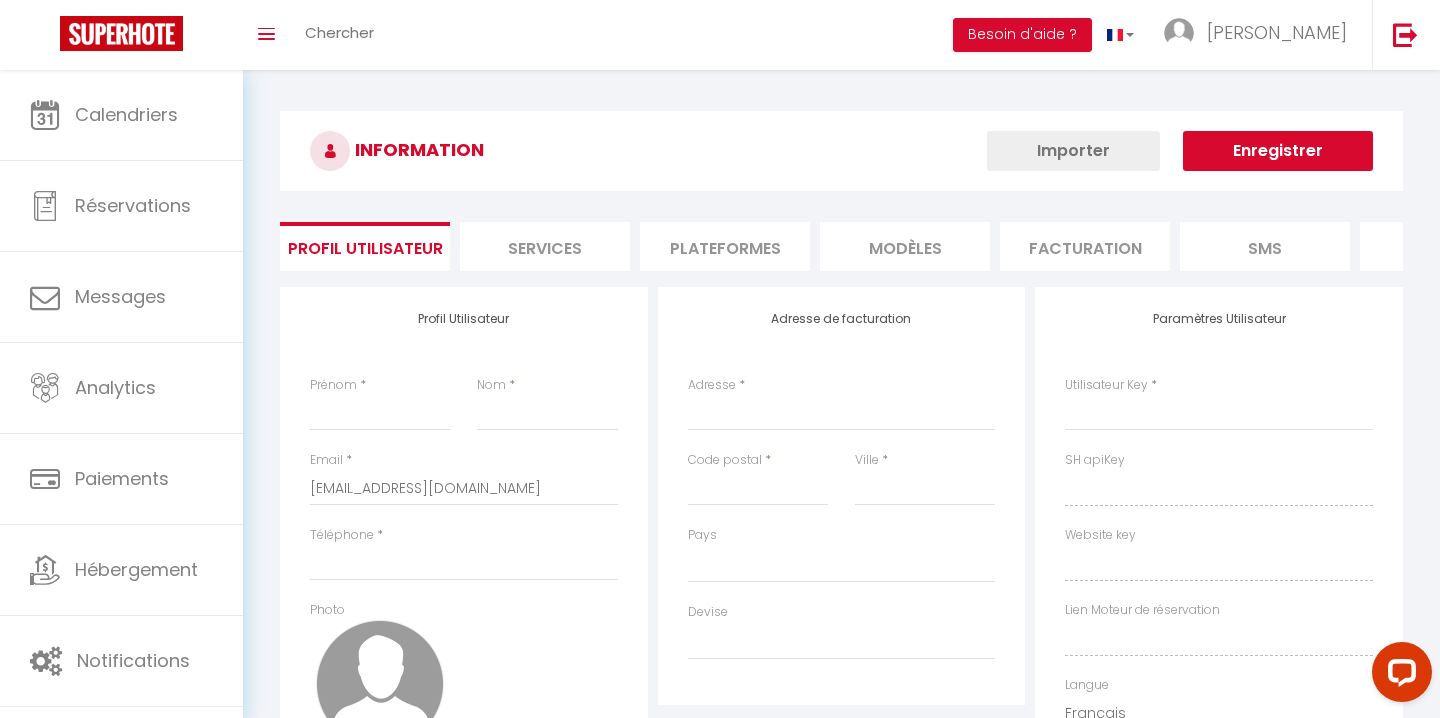 select 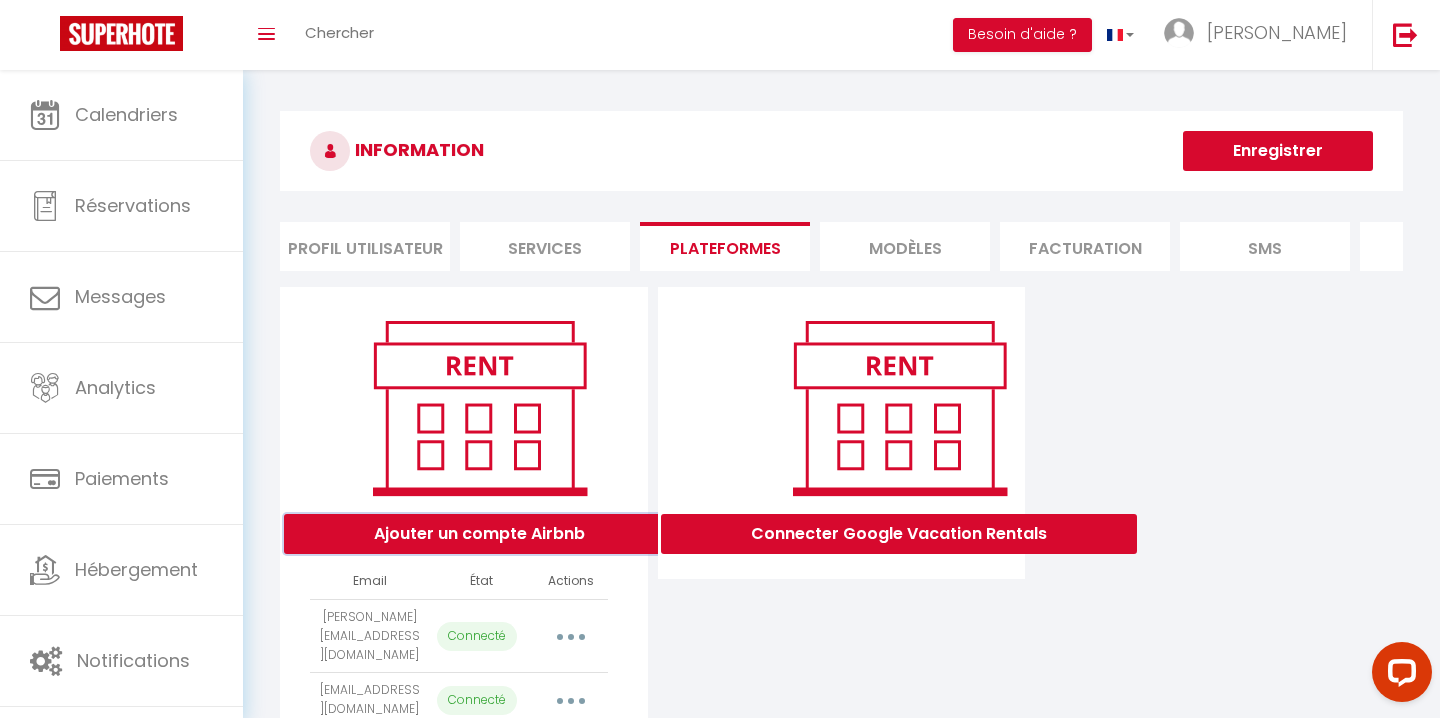 click on "Ajouter un compte Airbnb" at bounding box center [479, 534] 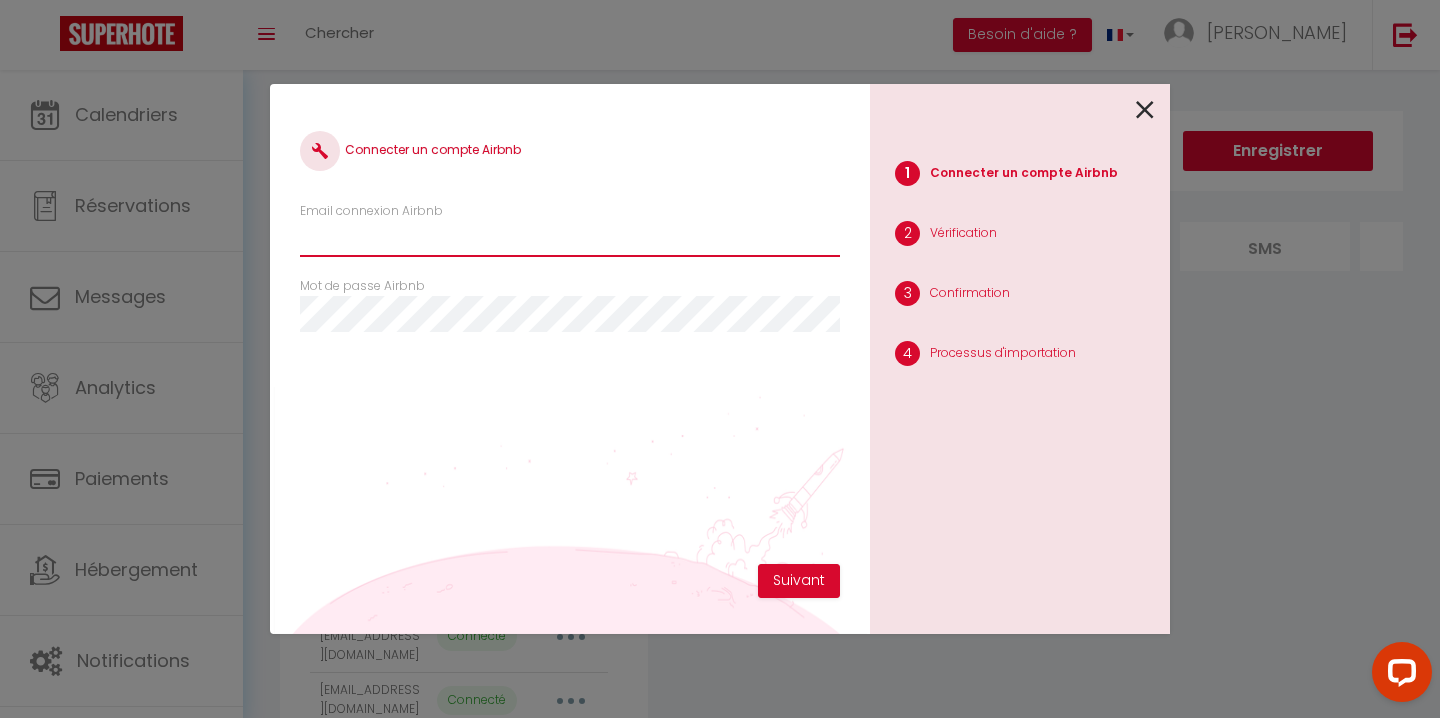 click on "Email connexion Airbnb" at bounding box center (570, 239) 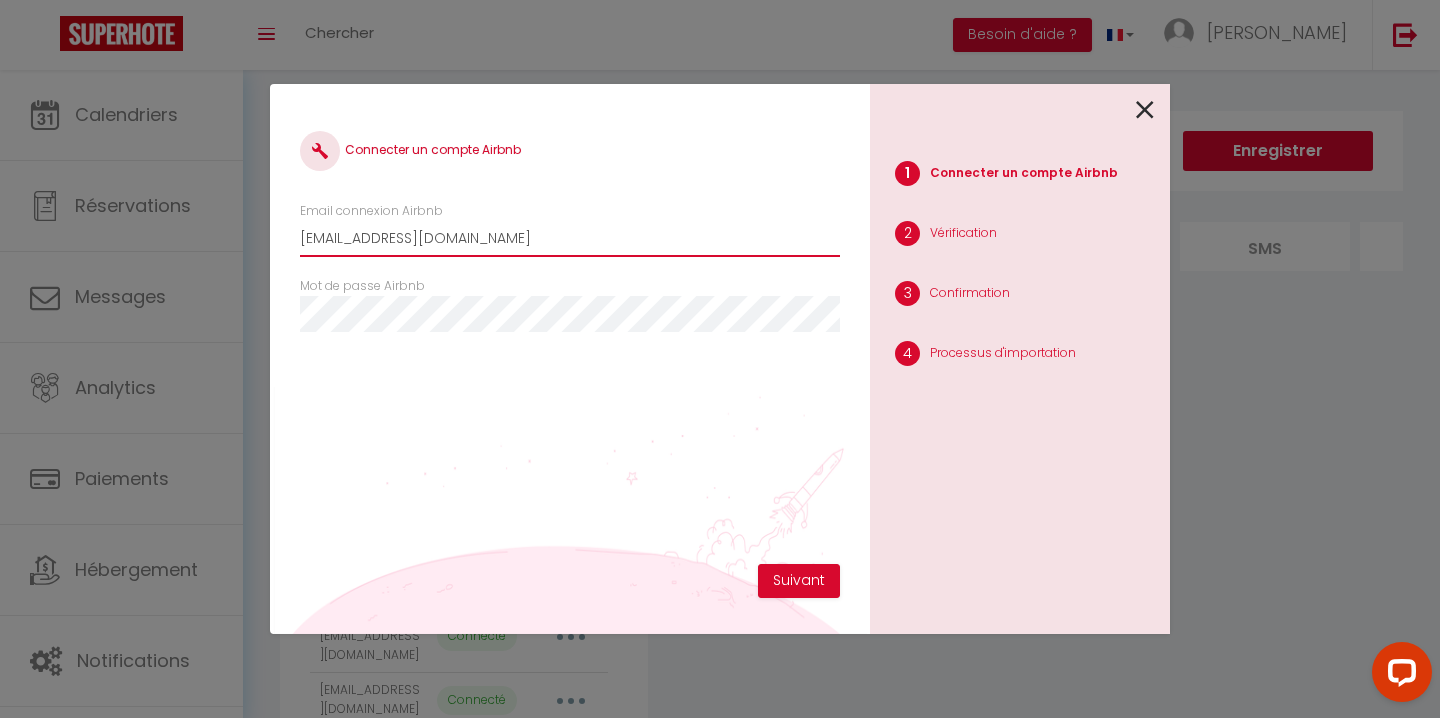 type on "[EMAIL_ADDRESS][DOMAIN_NAME]" 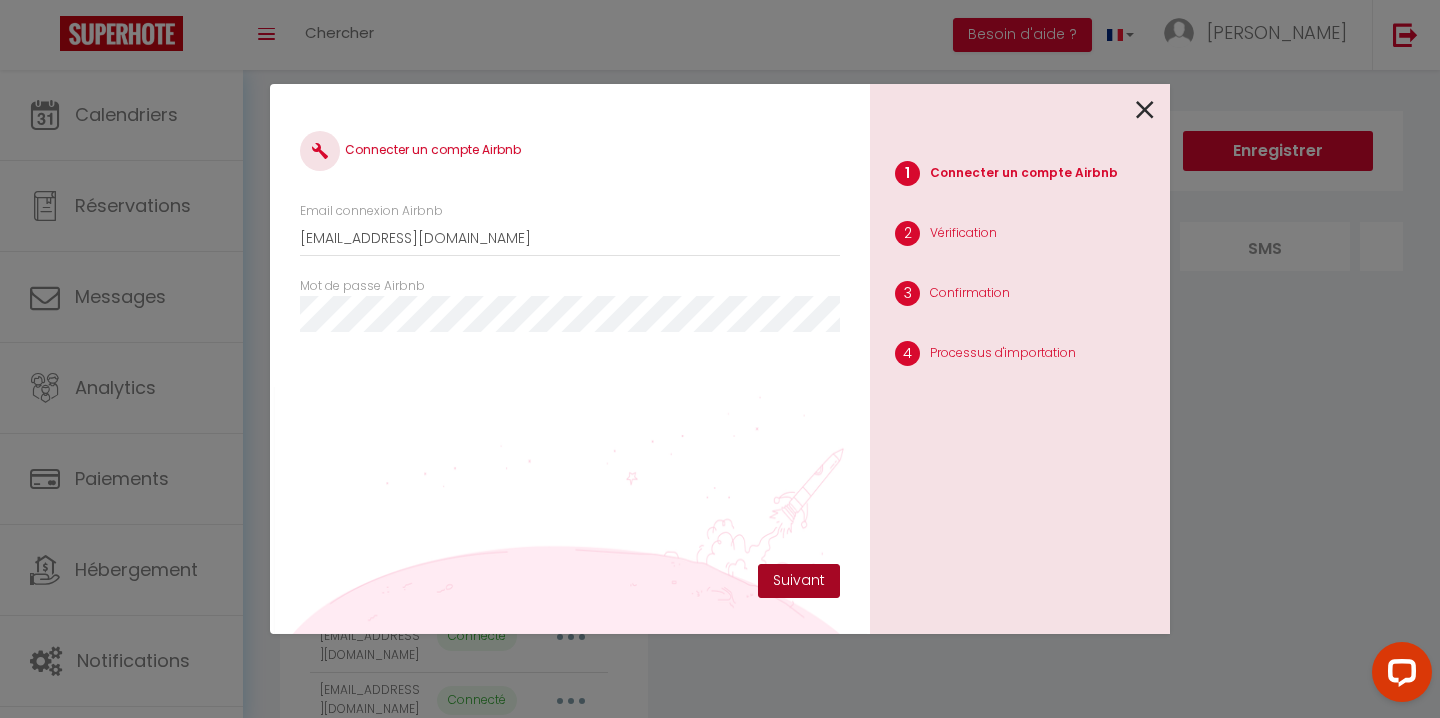 click on "Suivant" at bounding box center (799, 581) 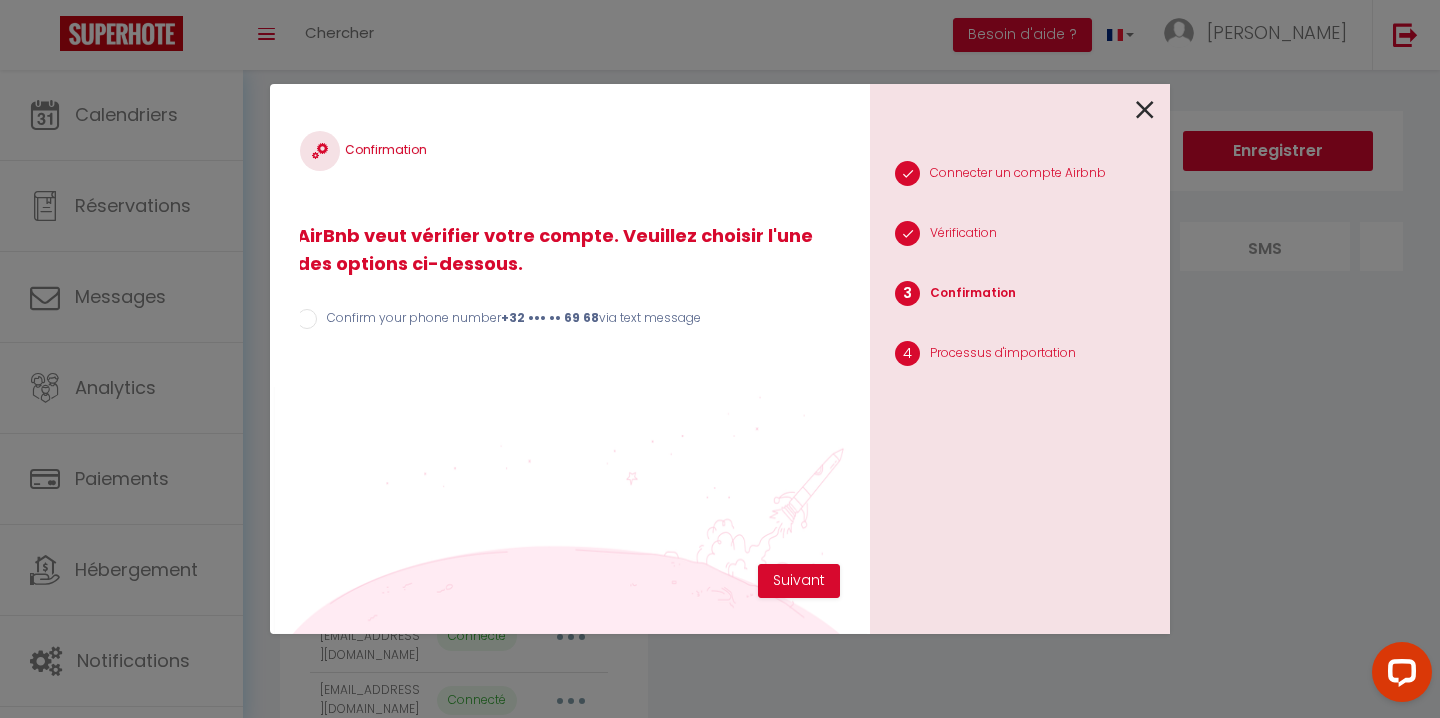 click on "Confirm your phone number  +32 ••• •• 69 68  via text message" at bounding box center (509, 320) 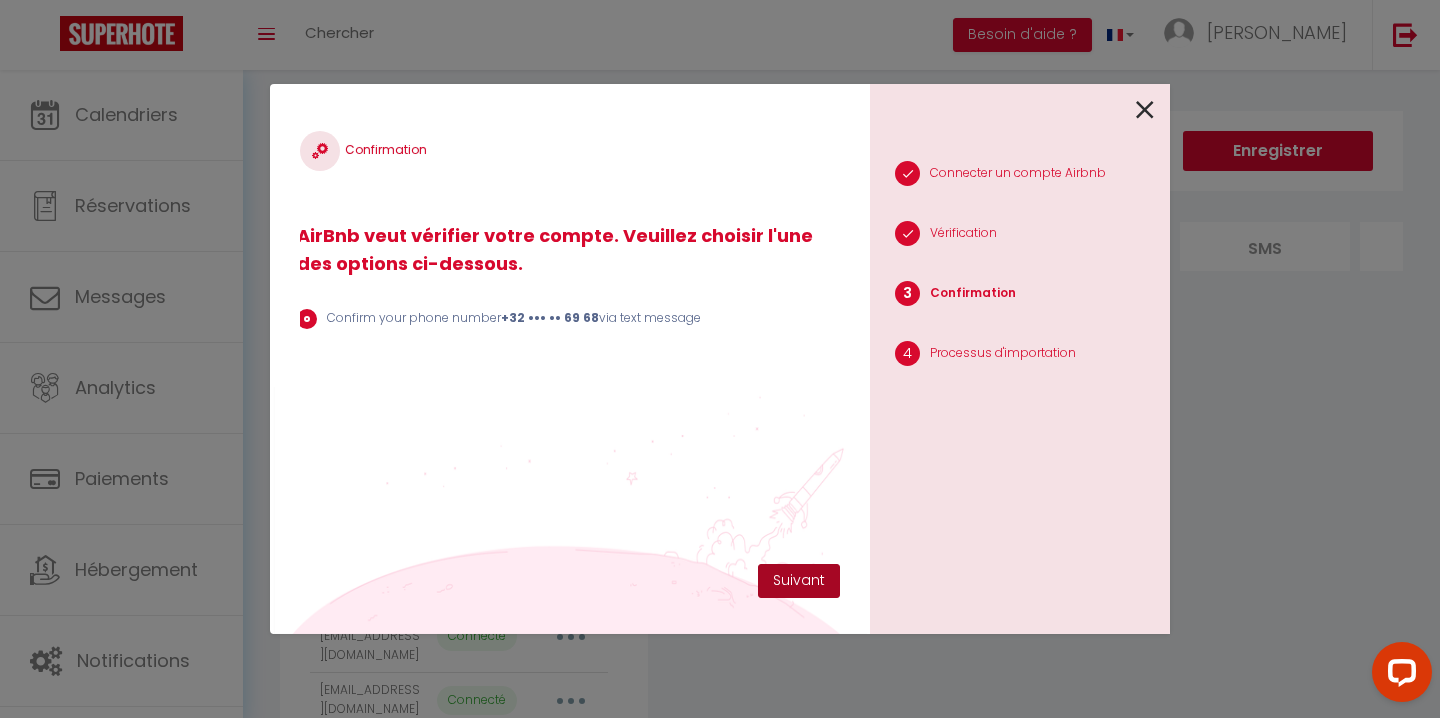 click on "Suivant" at bounding box center (799, 581) 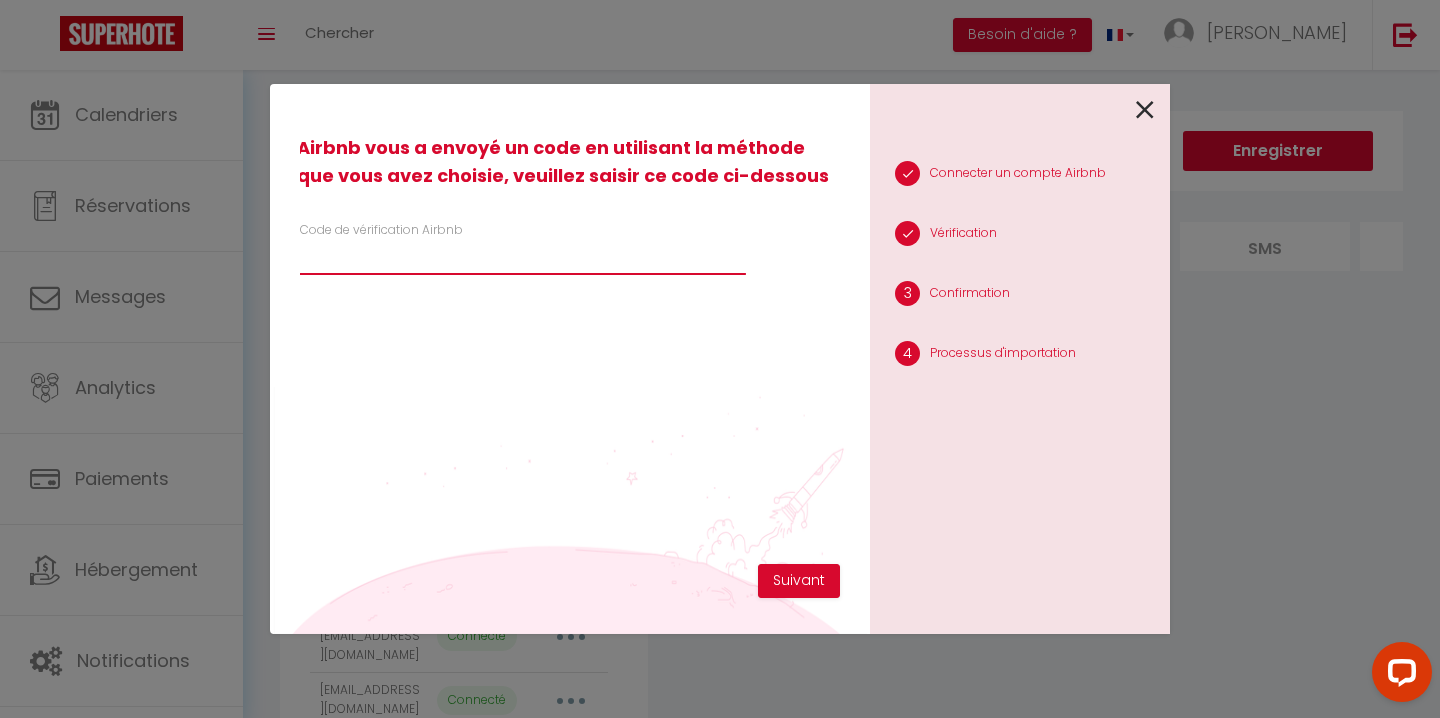 click on "Code de vérification Airbnb" at bounding box center [523, 257] 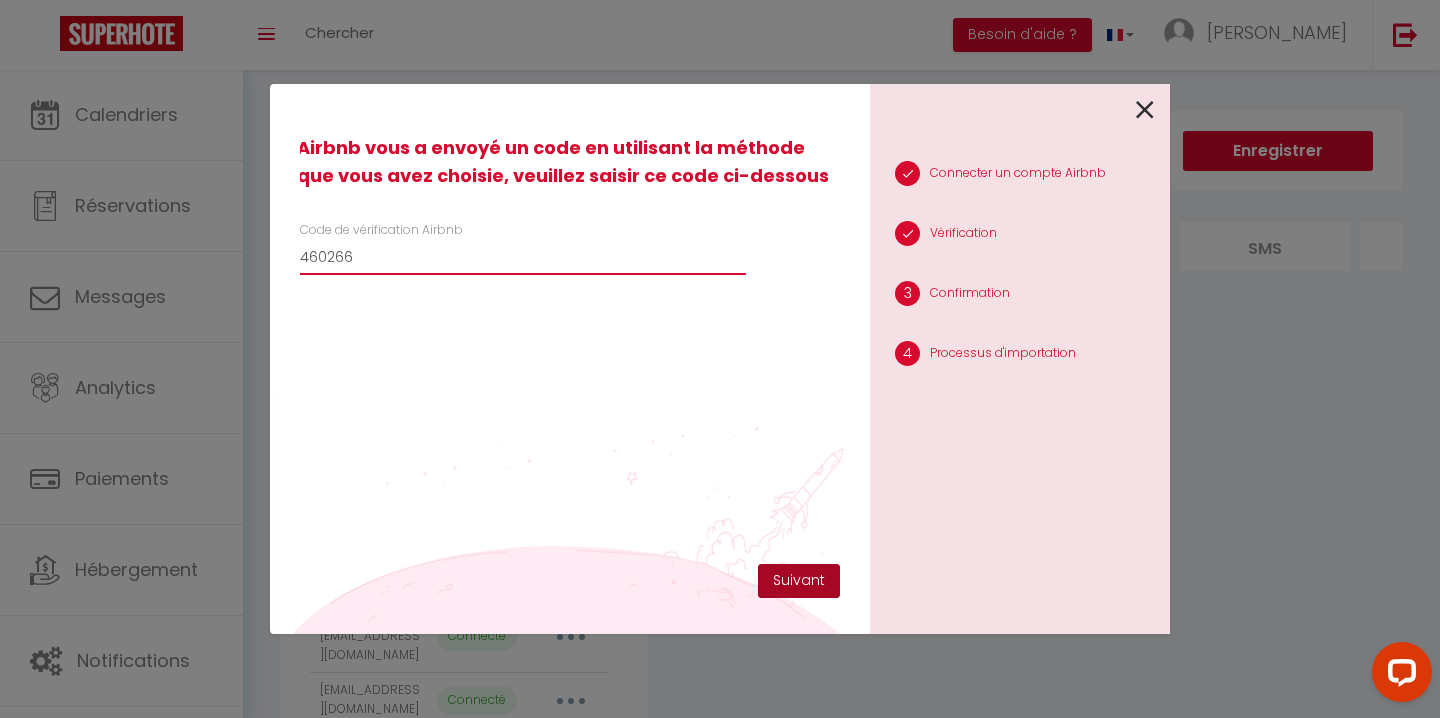 type on "460266" 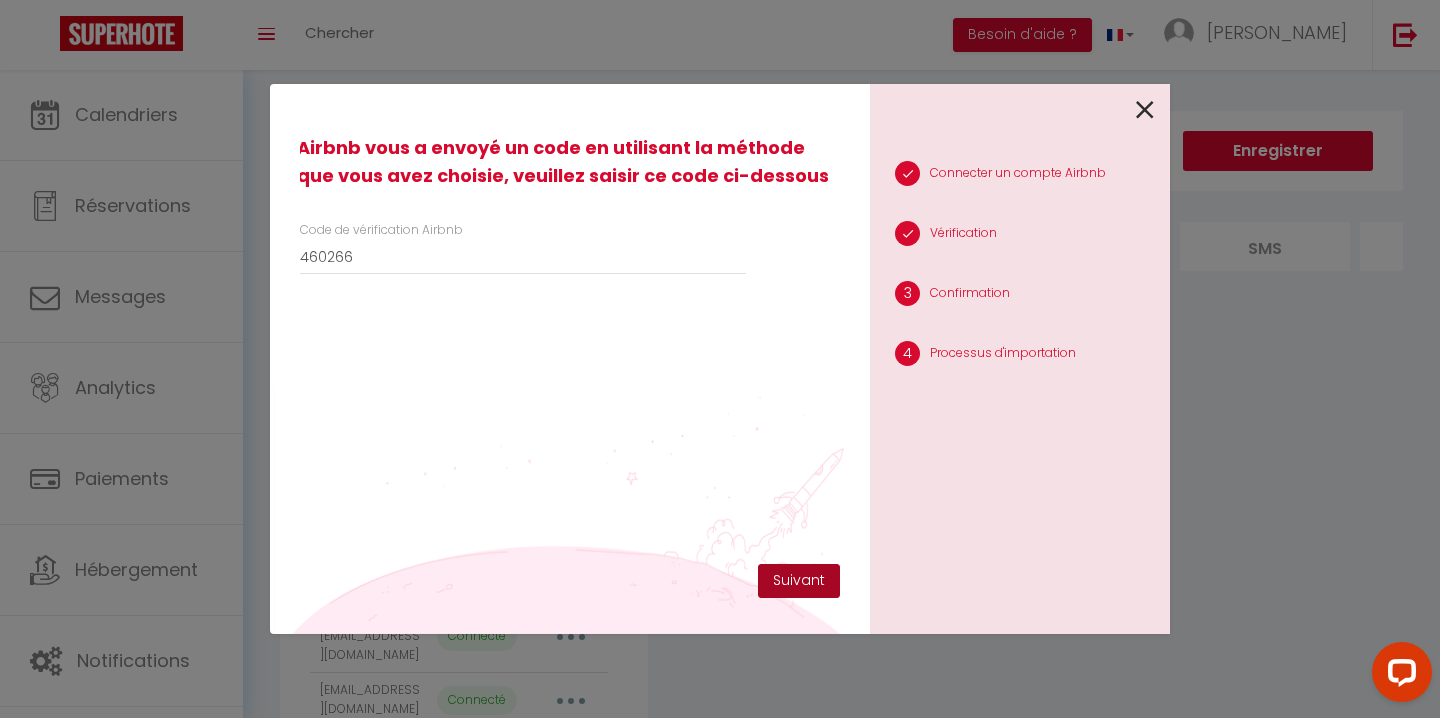 click on "Suivant" at bounding box center (799, 581) 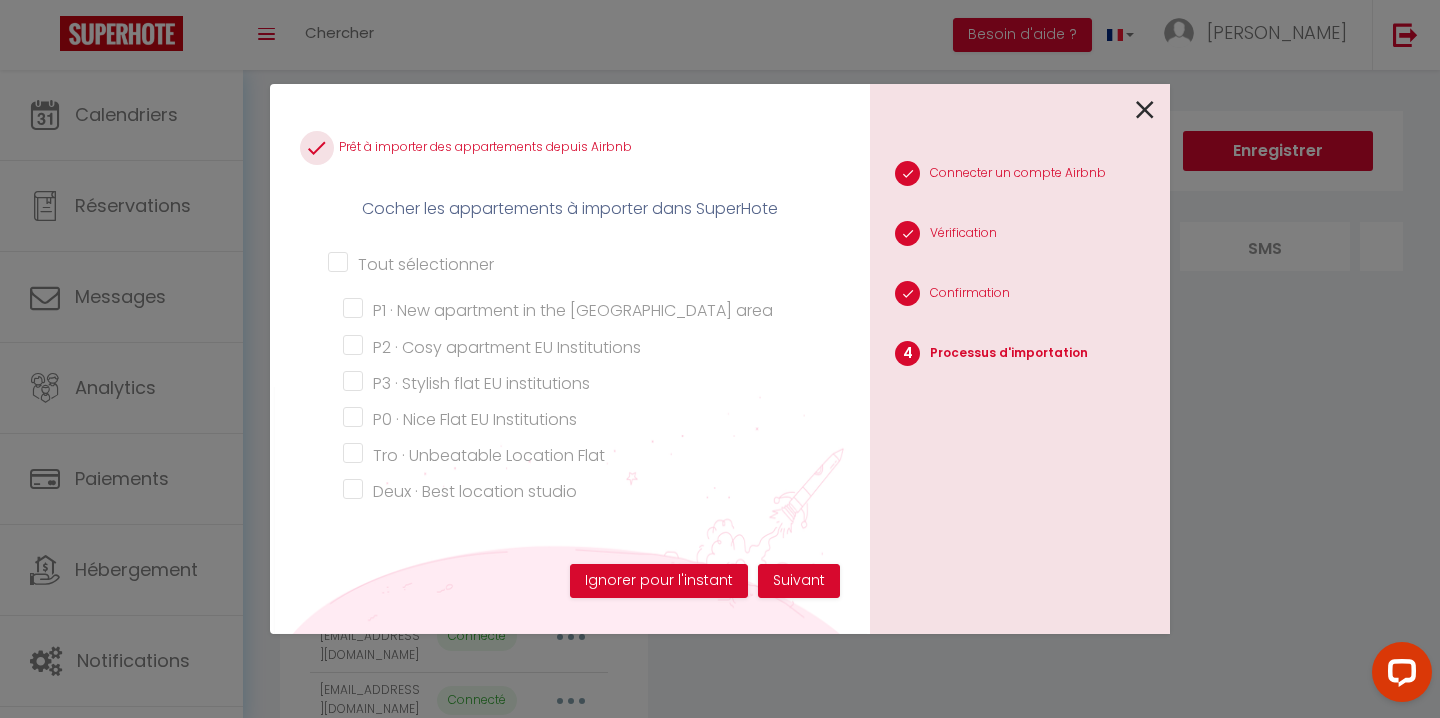 click on "P1 · New apartment in the [GEOGRAPHIC_DATA] area" at bounding box center [577, 307] 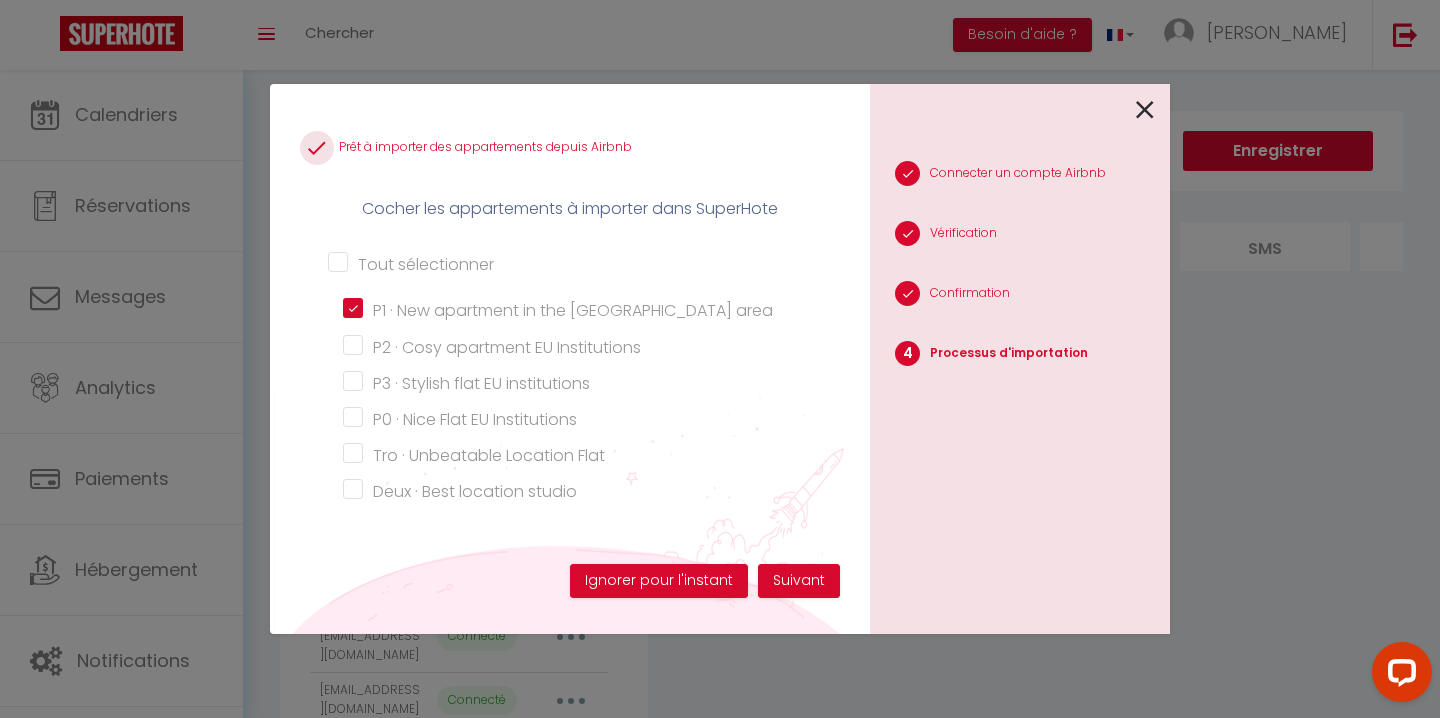 click on "P2 · Cosy apartment EU Institutions" at bounding box center (577, 344) 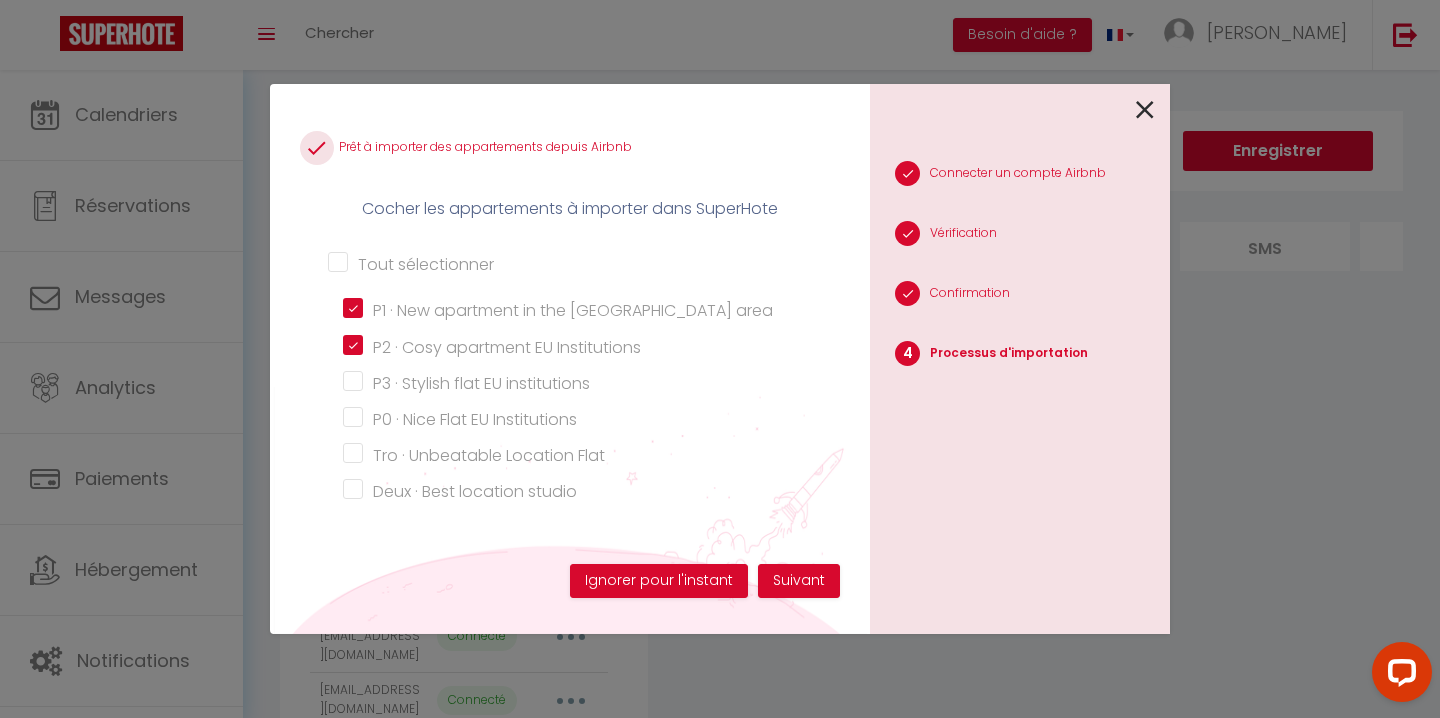 click on "P3 · Stylish flat EU institutions" at bounding box center [577, 380] 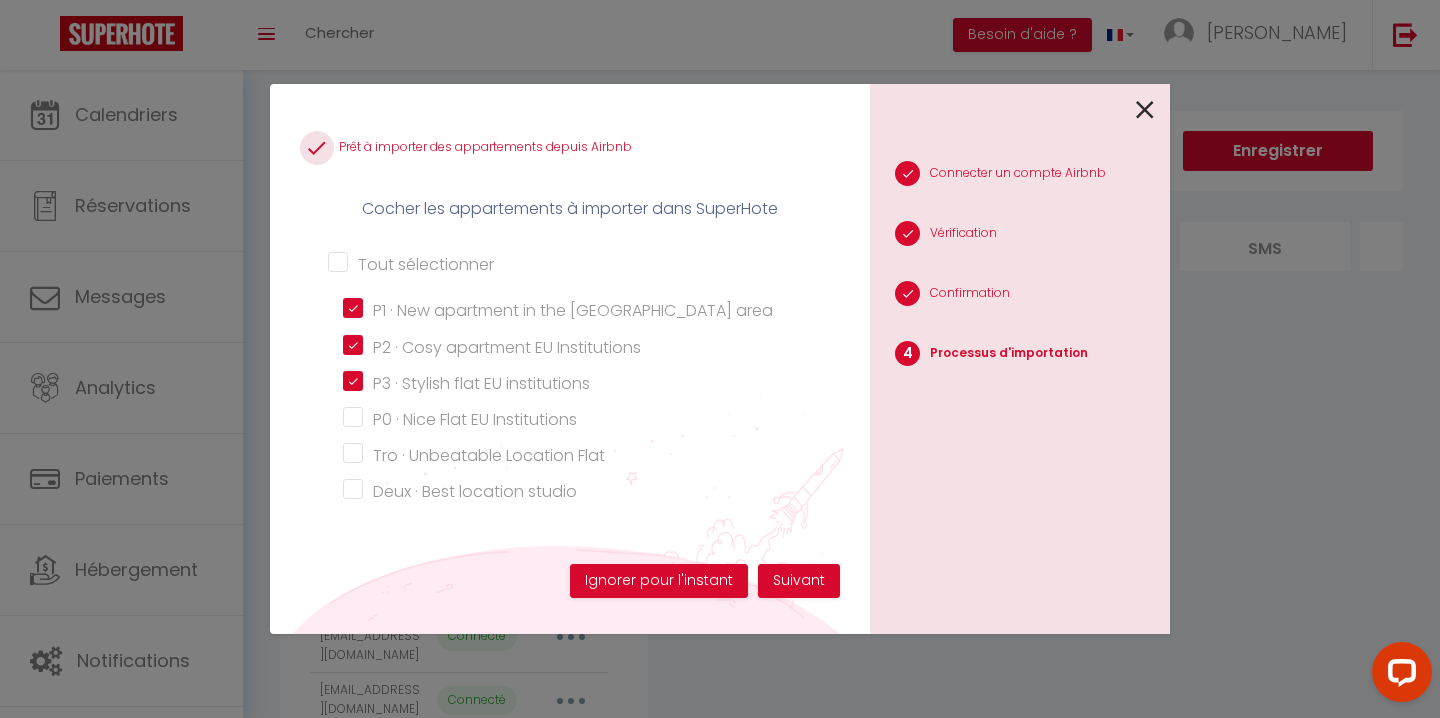 click on "Tro · Unbeatable Location Flat" at bounding box center (577, 452) 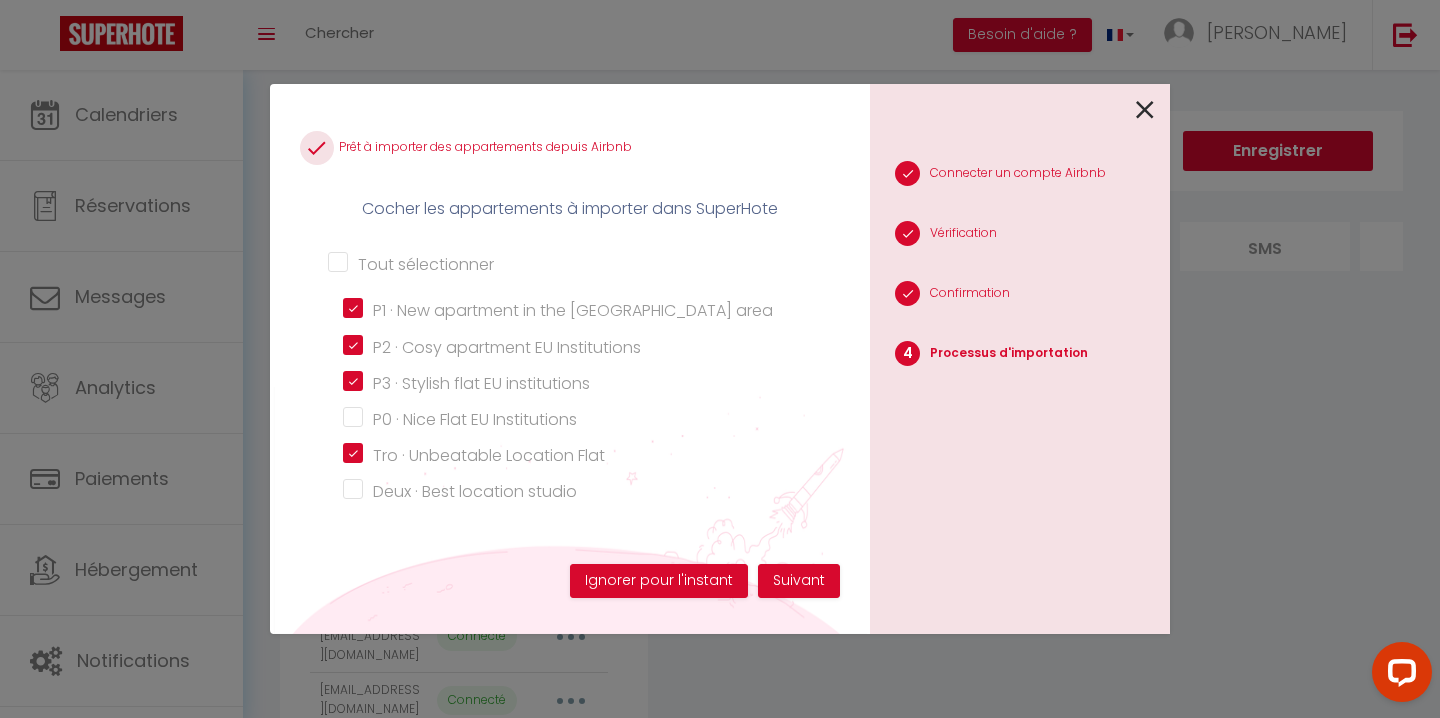 click on "Deux · Best location studio" at bounding box center [577, 488] 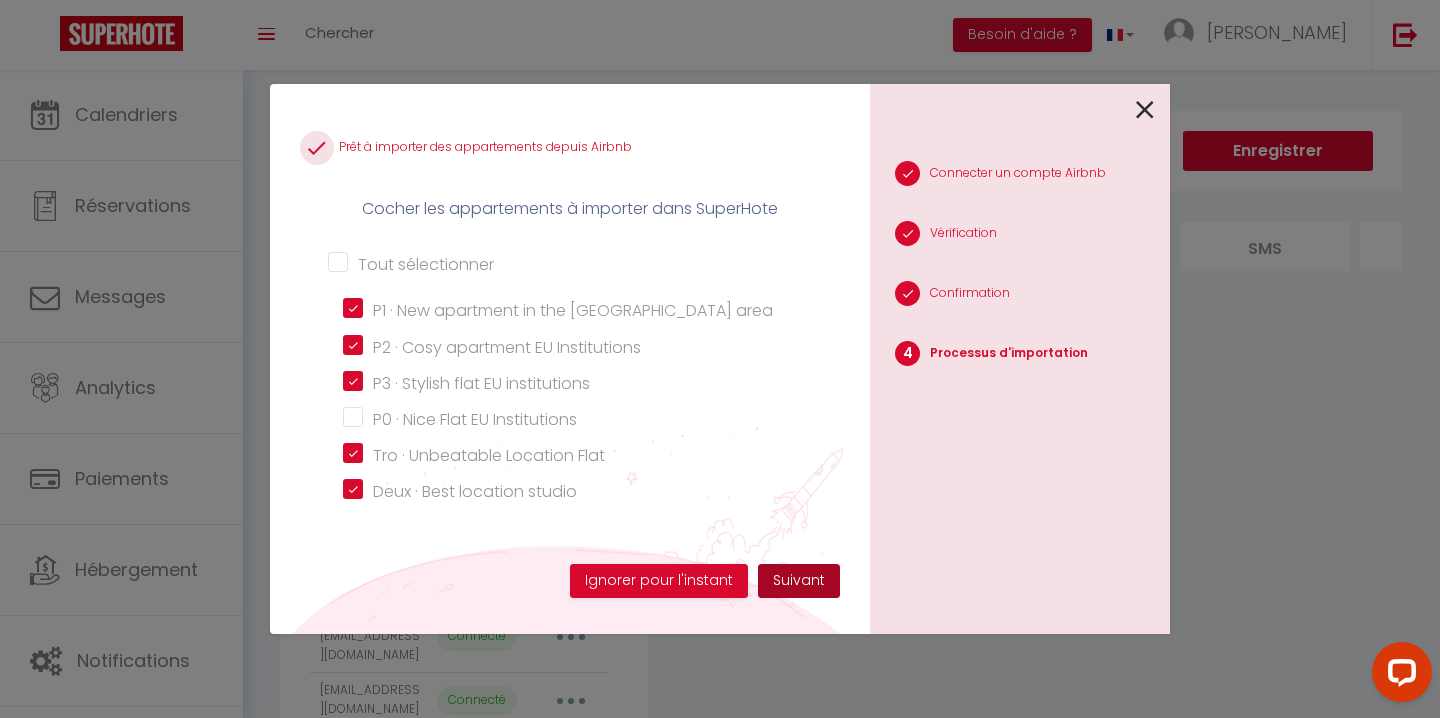 click on "Suivant" at bounding box center [799, 581] 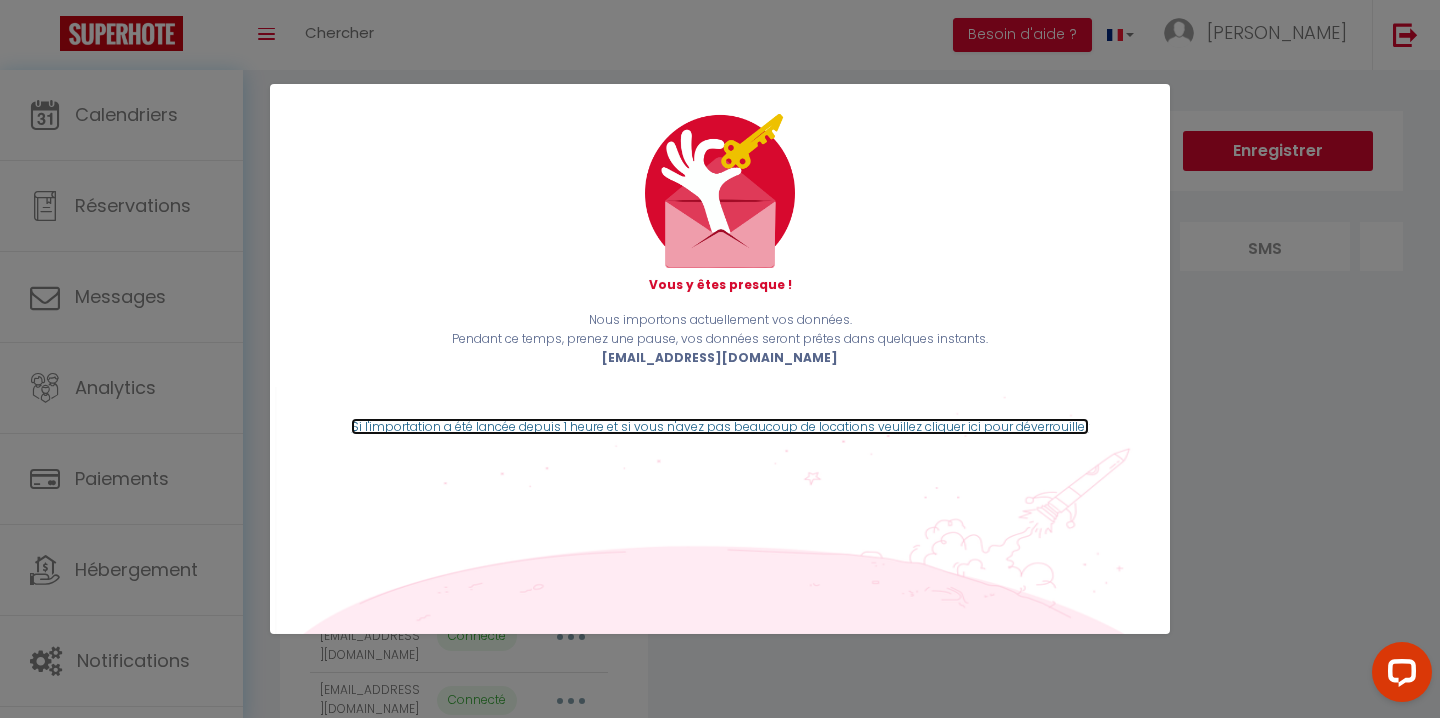 click on "Si l'importation a été lancée depuis 1 heure et si vous n'avez pas beaucoup de locations veuillez cliquer ici pour déverrouiller" at bounding box center [720, 426] 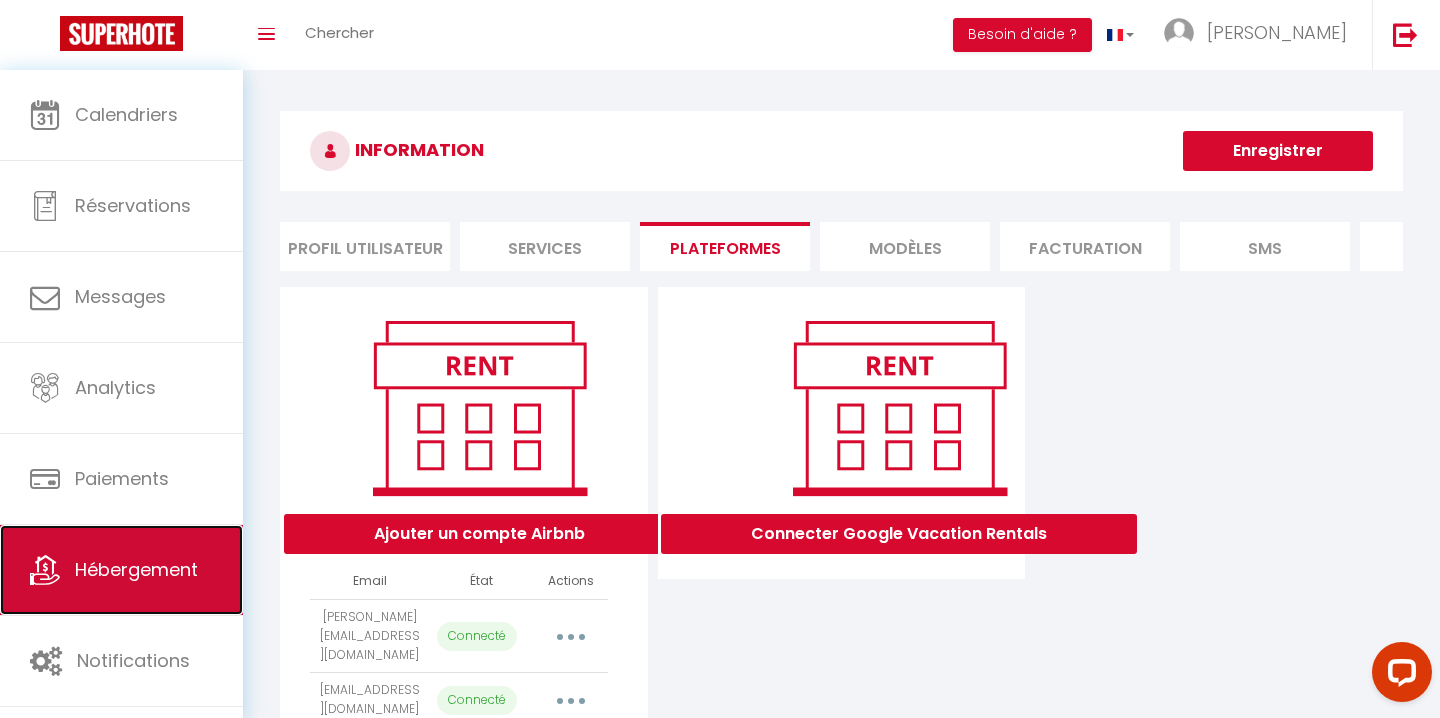 click on "Hébergement" at bounding box center (121, 570) 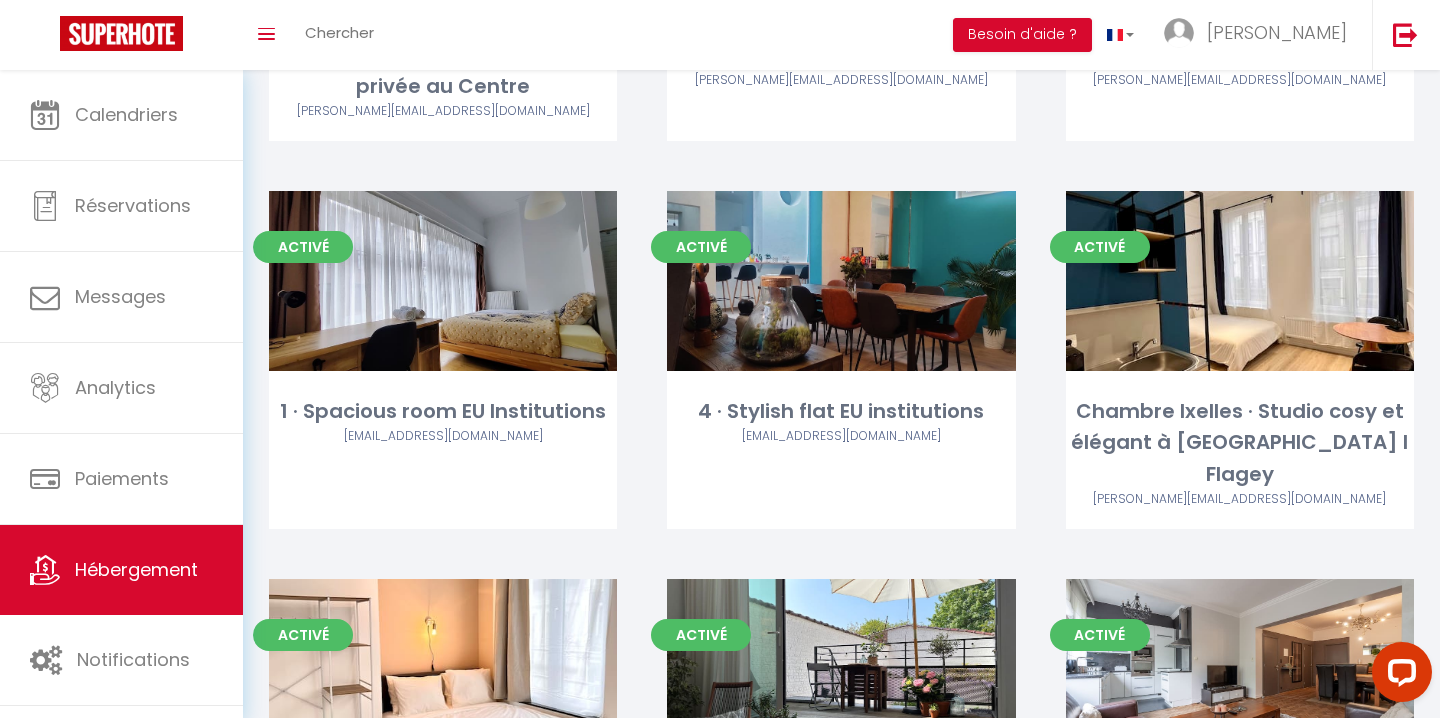 scroll, scrollTop: 0, scrollLeft: 0, axis: both 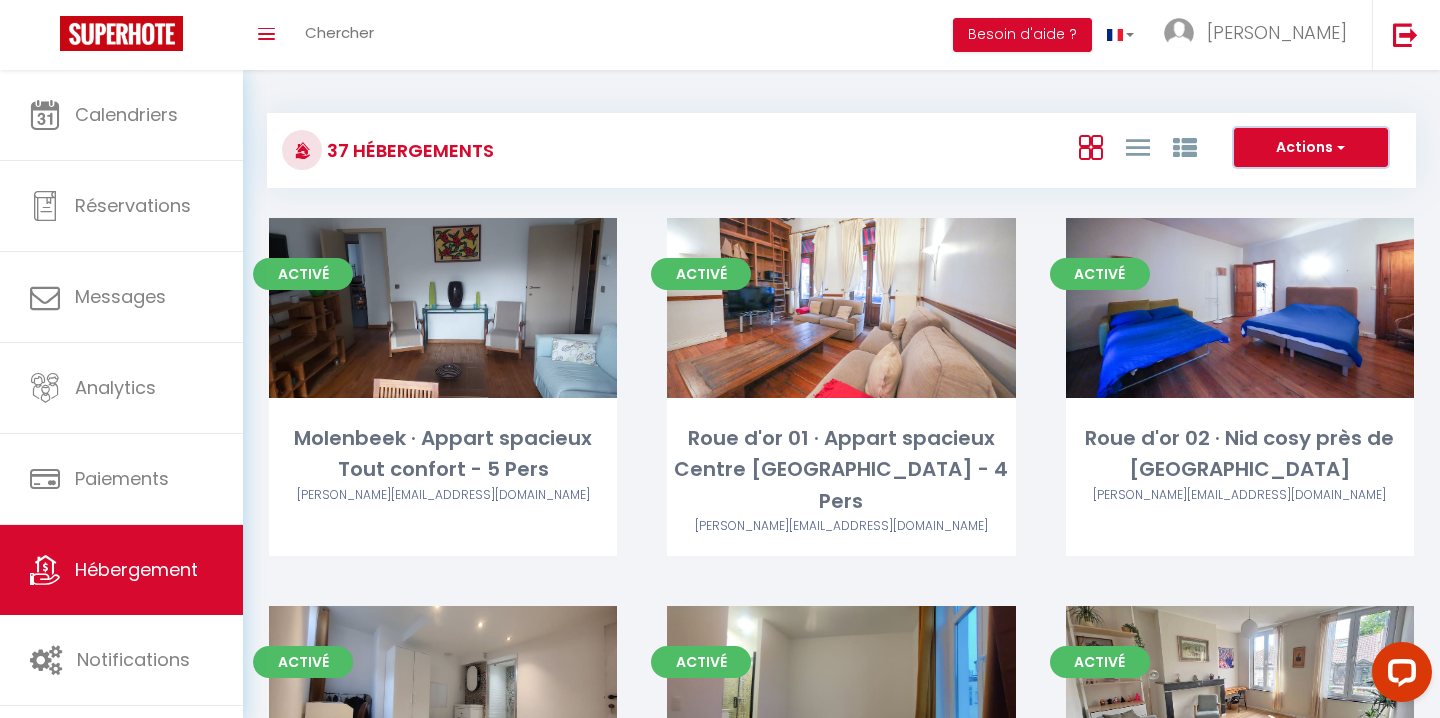 click on "Actions" at bounding box center (1311, 148) 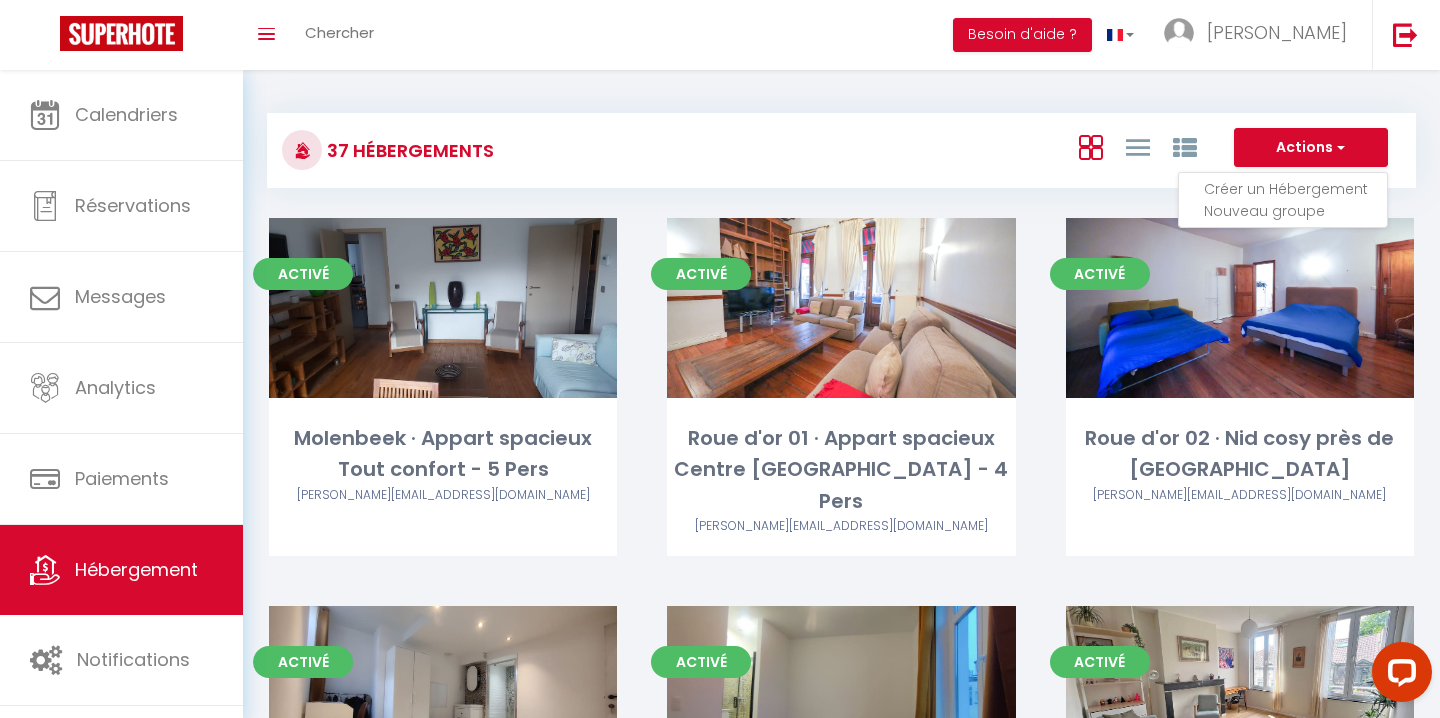click on "Nouveau groupe" at bounding box center [1295, 211] 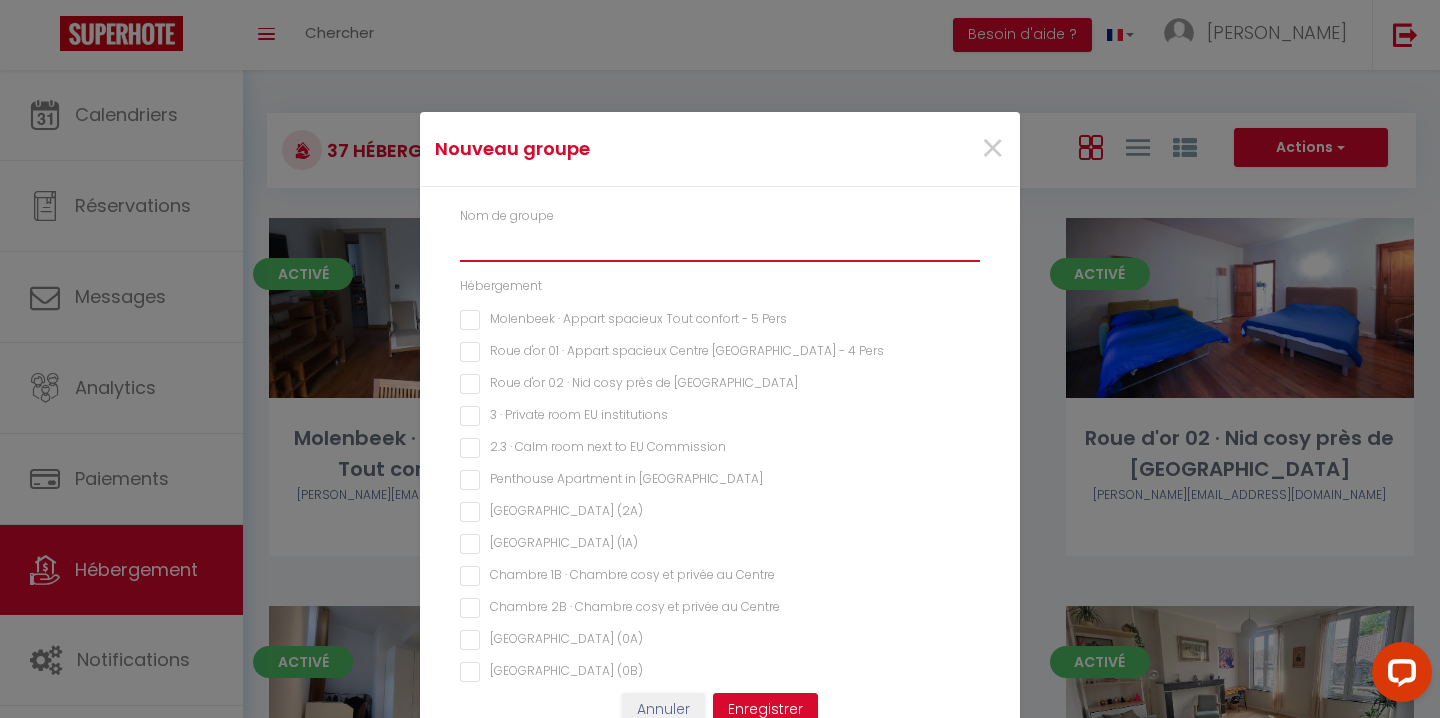 click at bounding box center (720, 244) 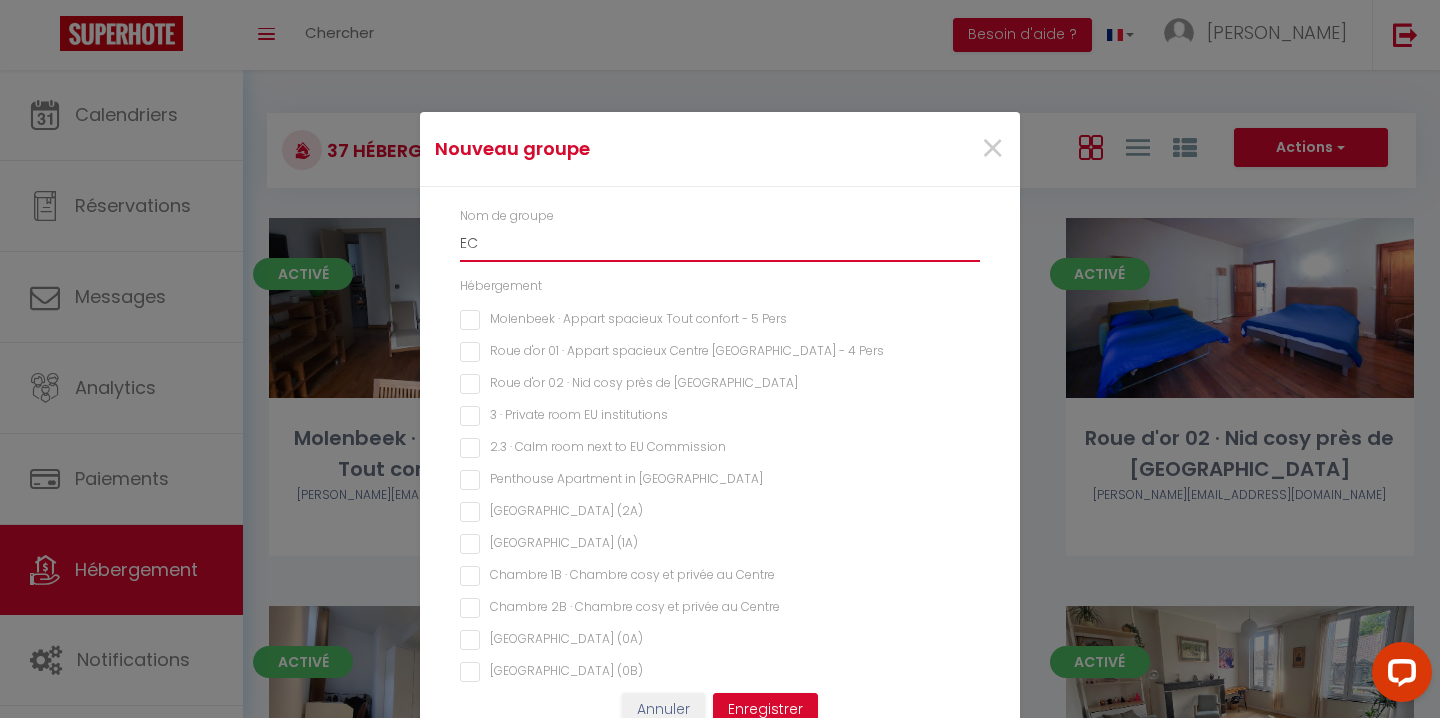 type on "E" 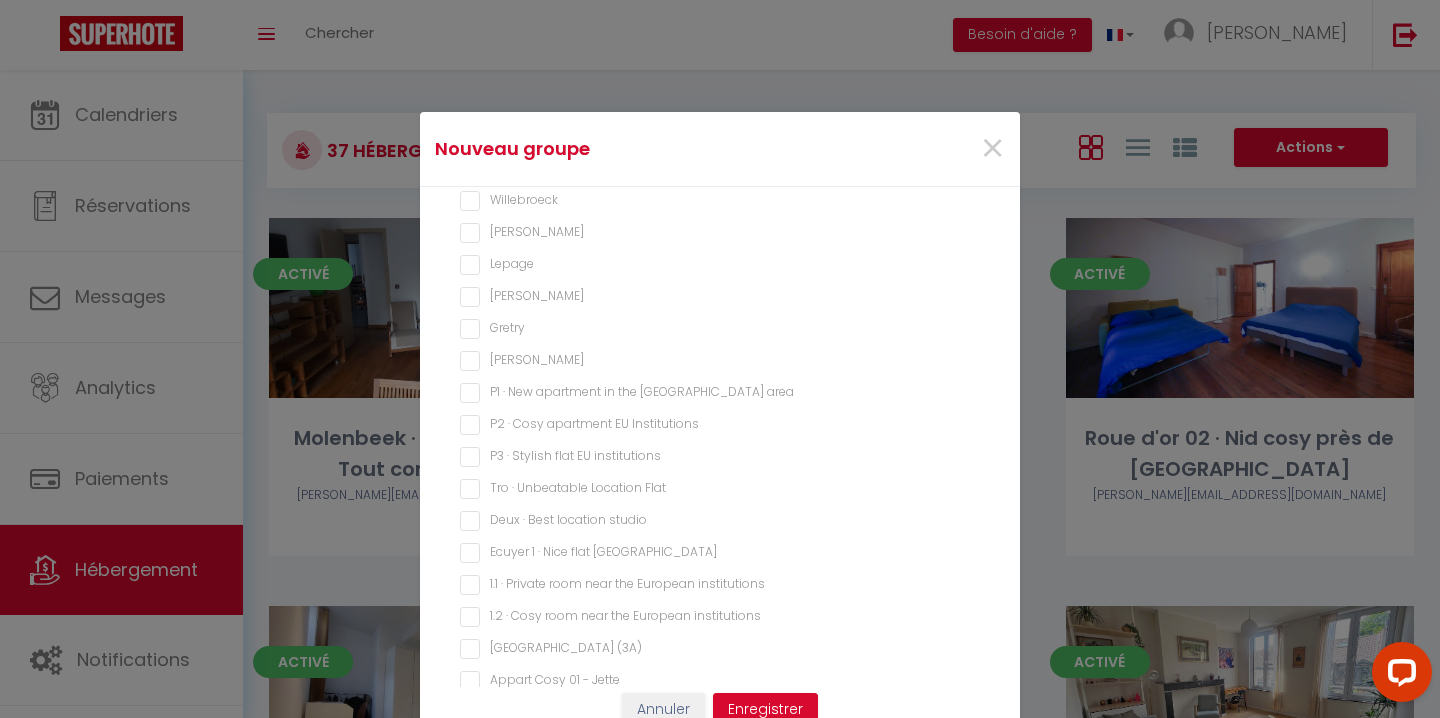 scroll, scrollTop: 764, scrollLeft: 0, axis: vertical 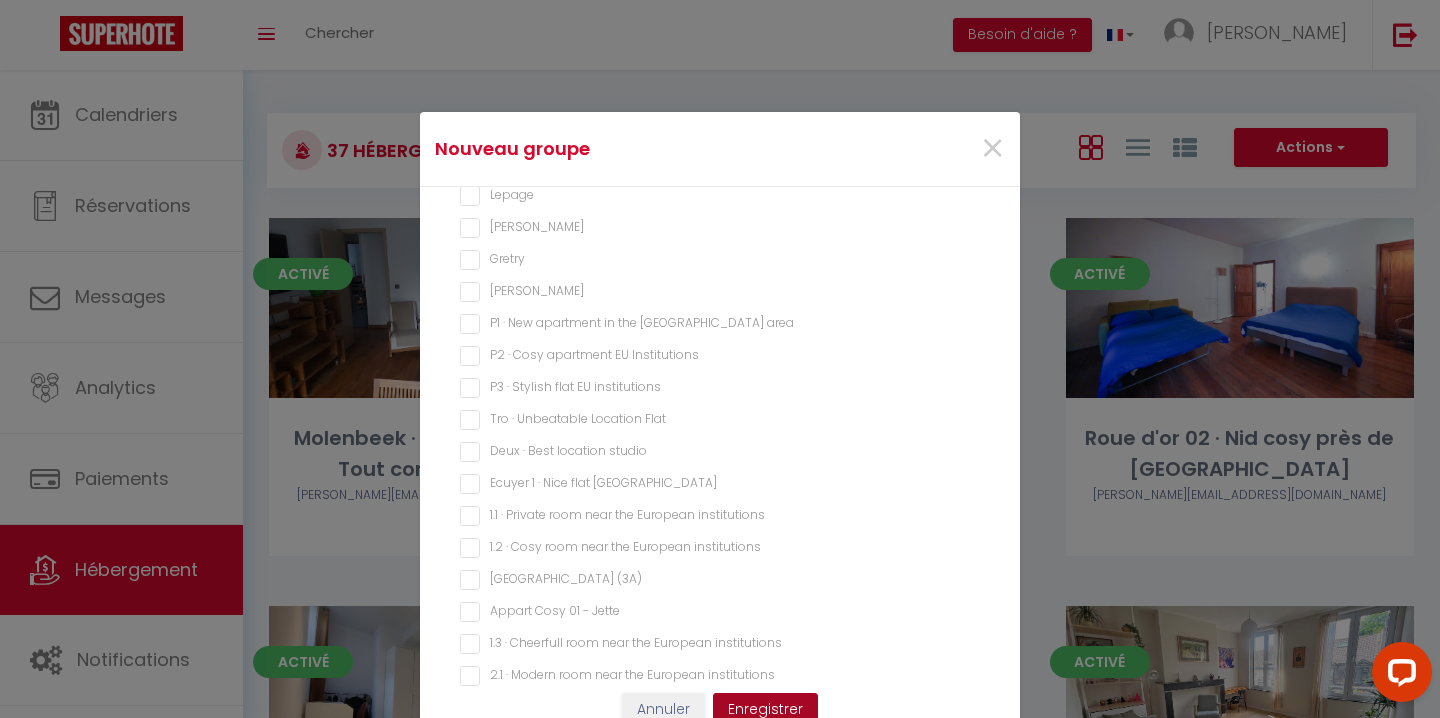 click on "Enregistrer" at bounding box center [765, 710] 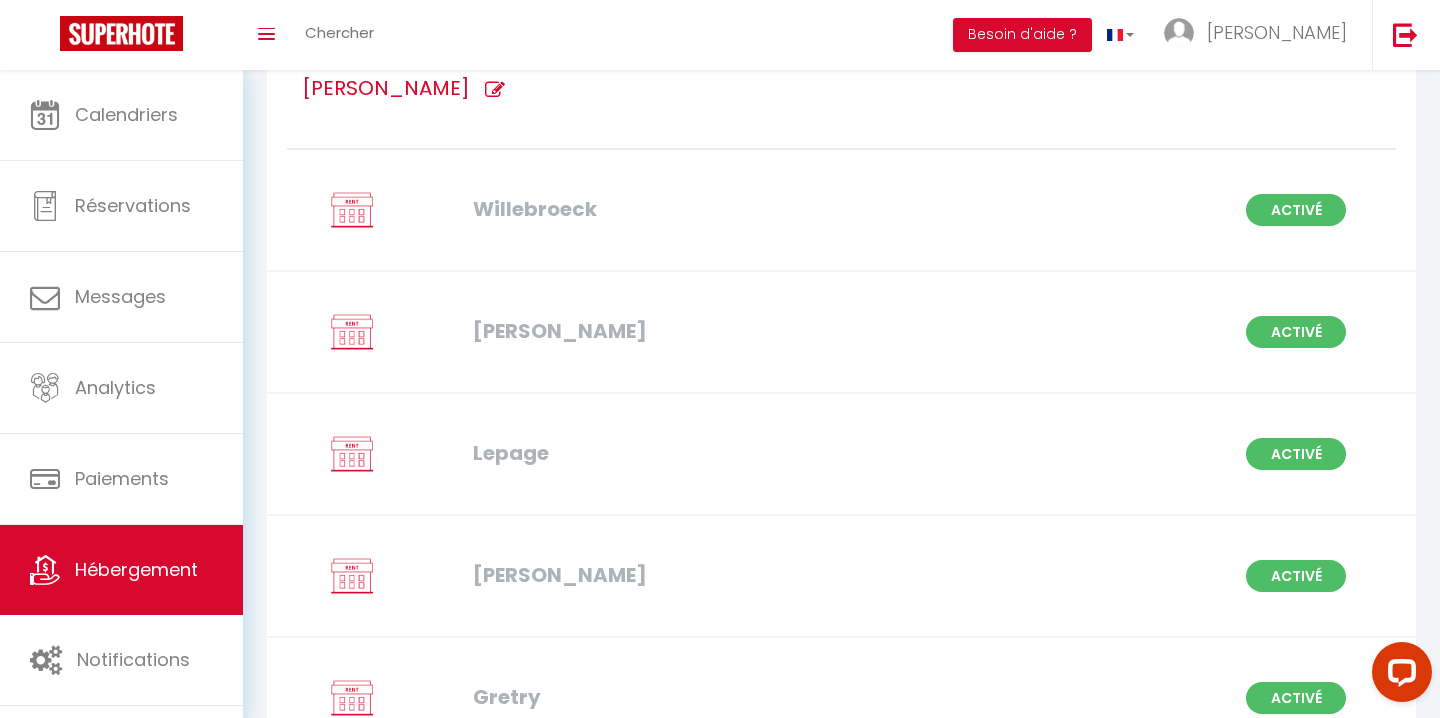 scroll, scrollTop: 0, scrollLeft: 0, axis: both 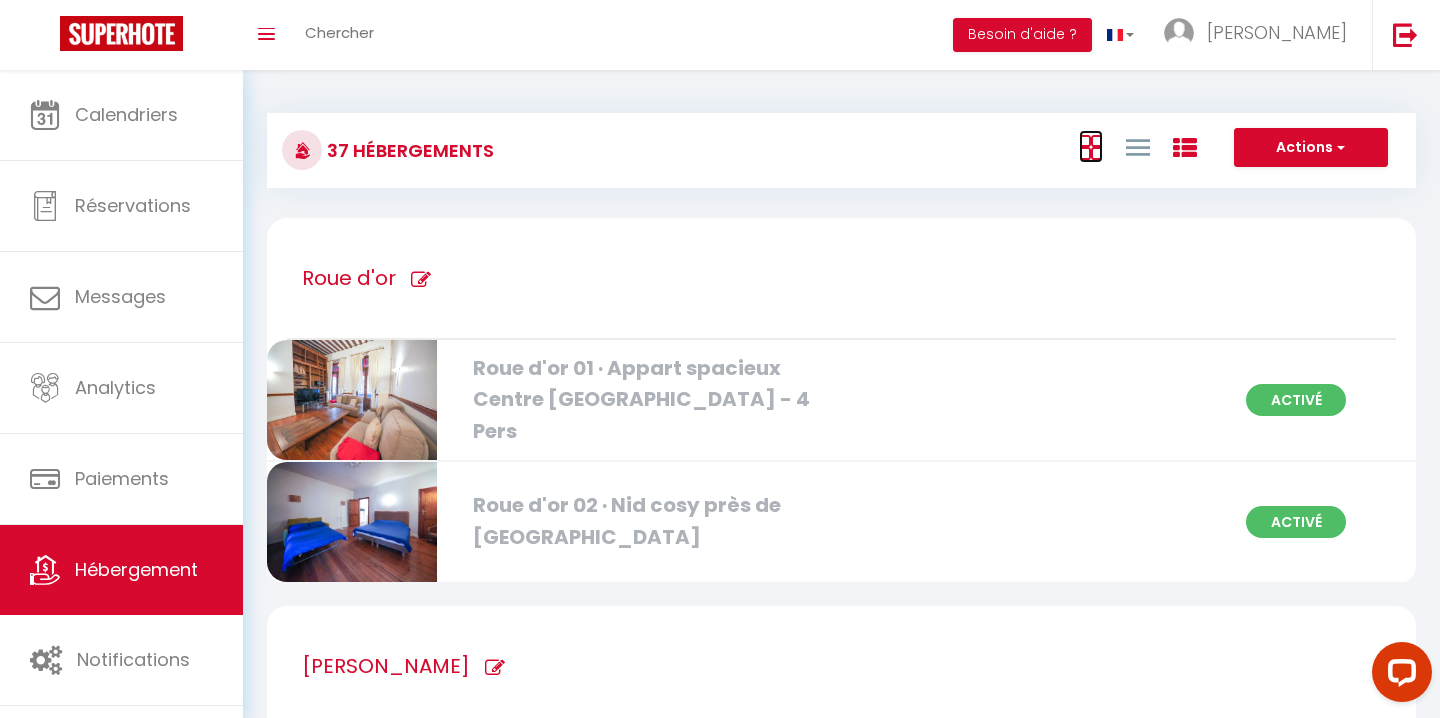 click at bounding box center [1091, 147] 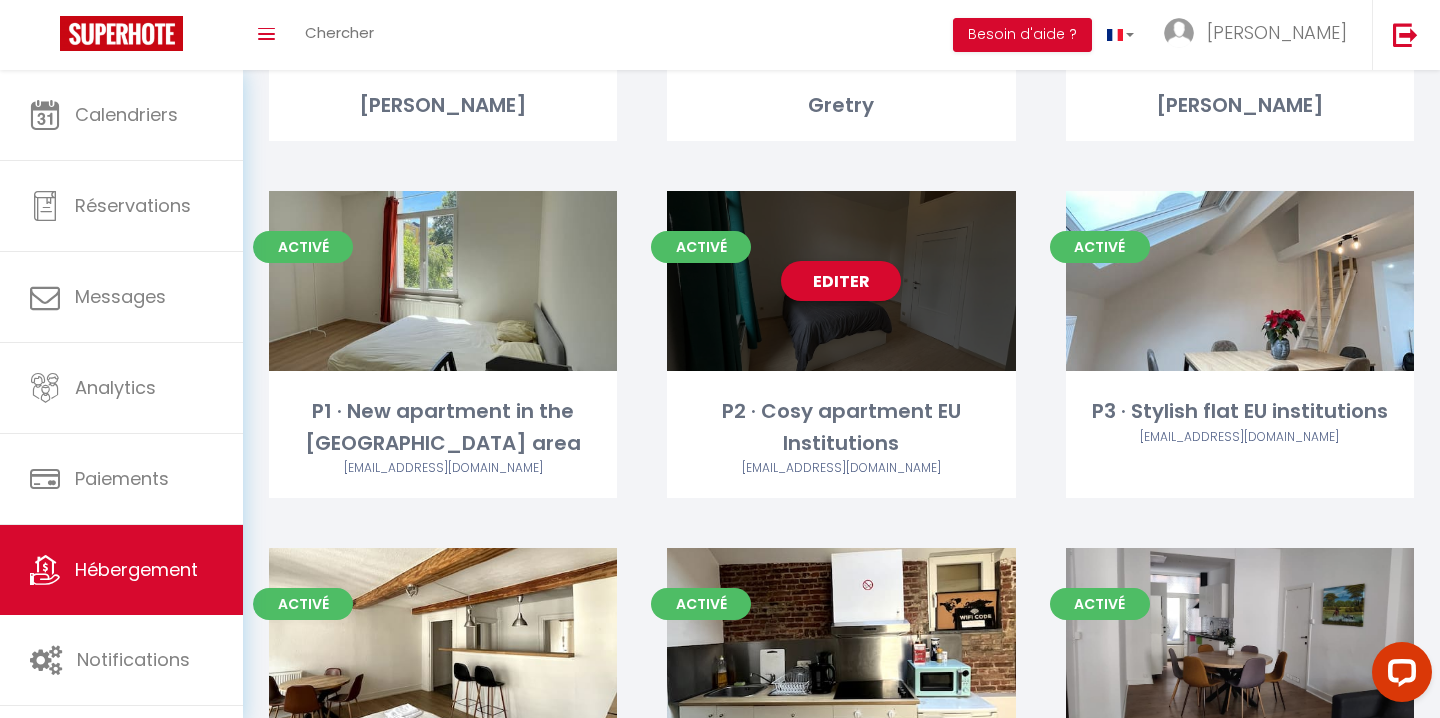 scroll, scrollTop: 2859, scrollLeft: 0, axis: vertical 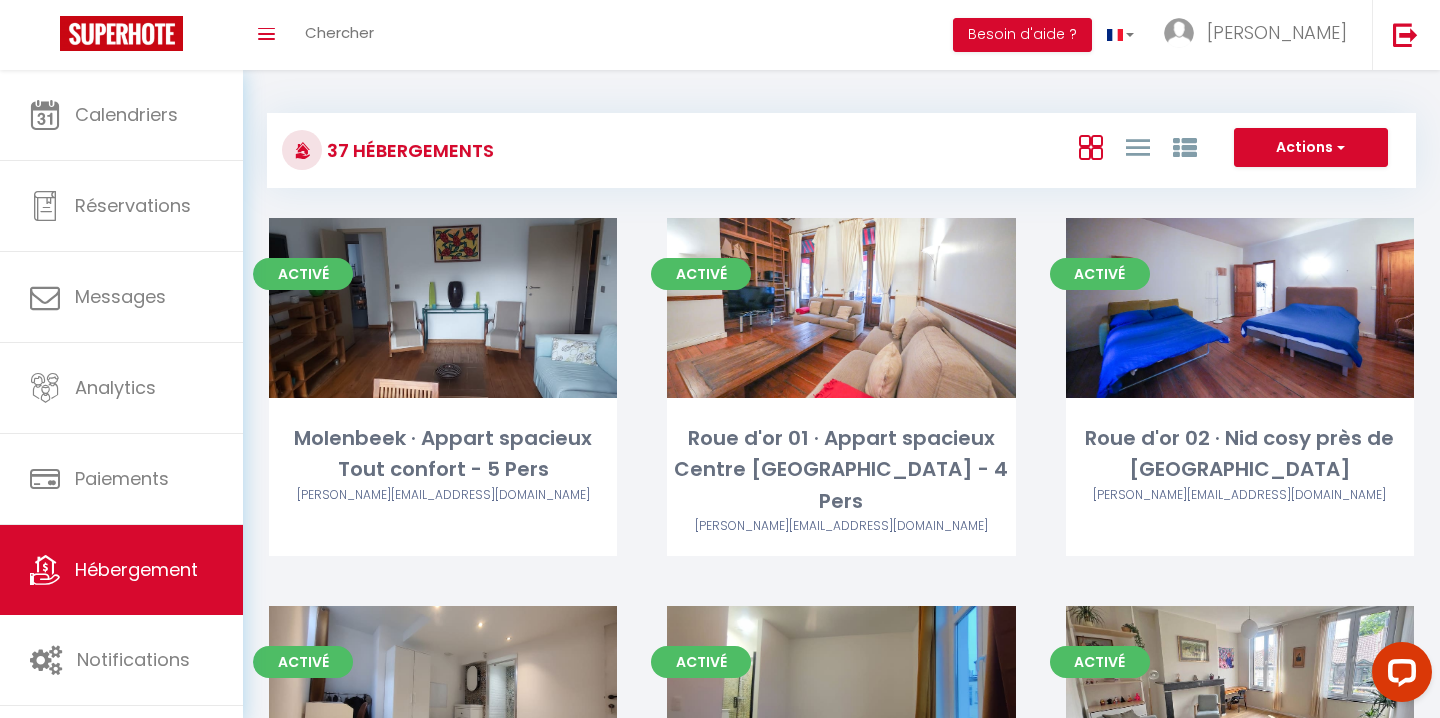click at bounding box center (1138, 147) 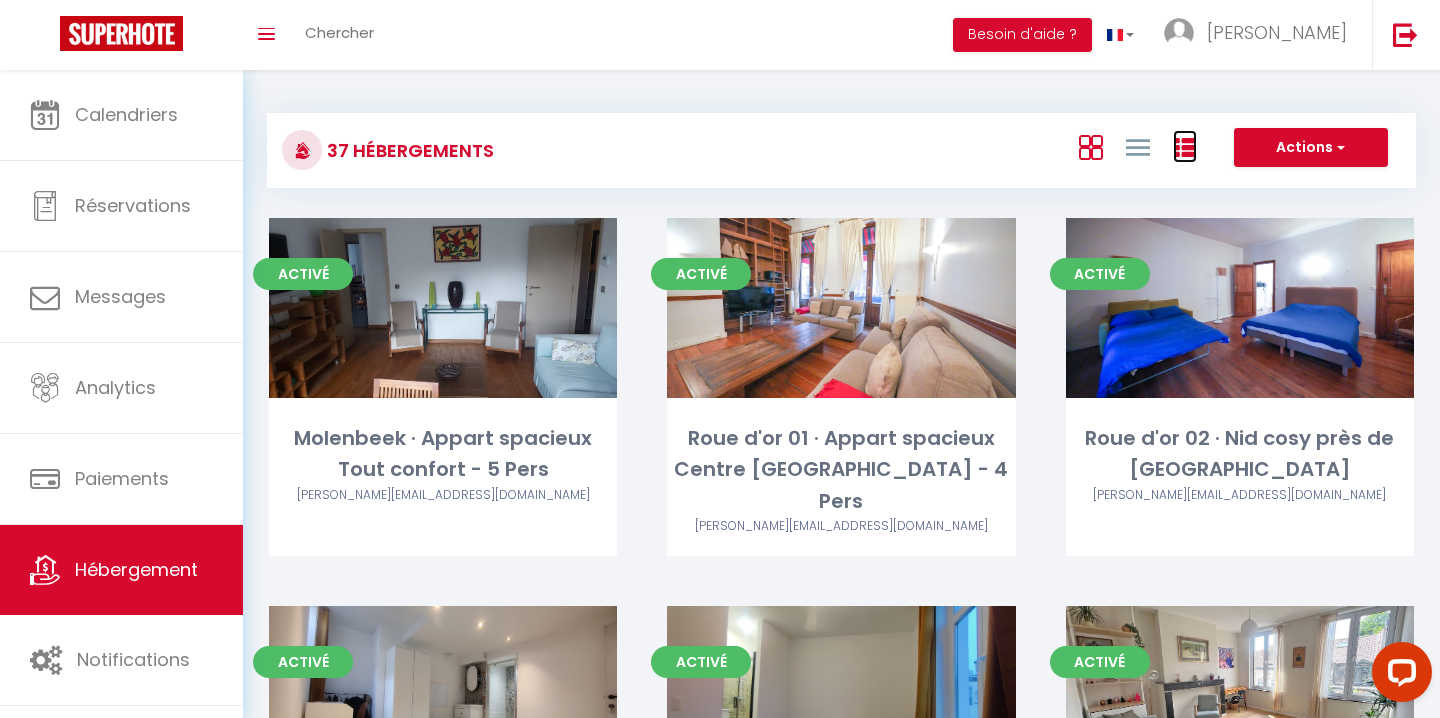 click at bounding box center [1185, 148] 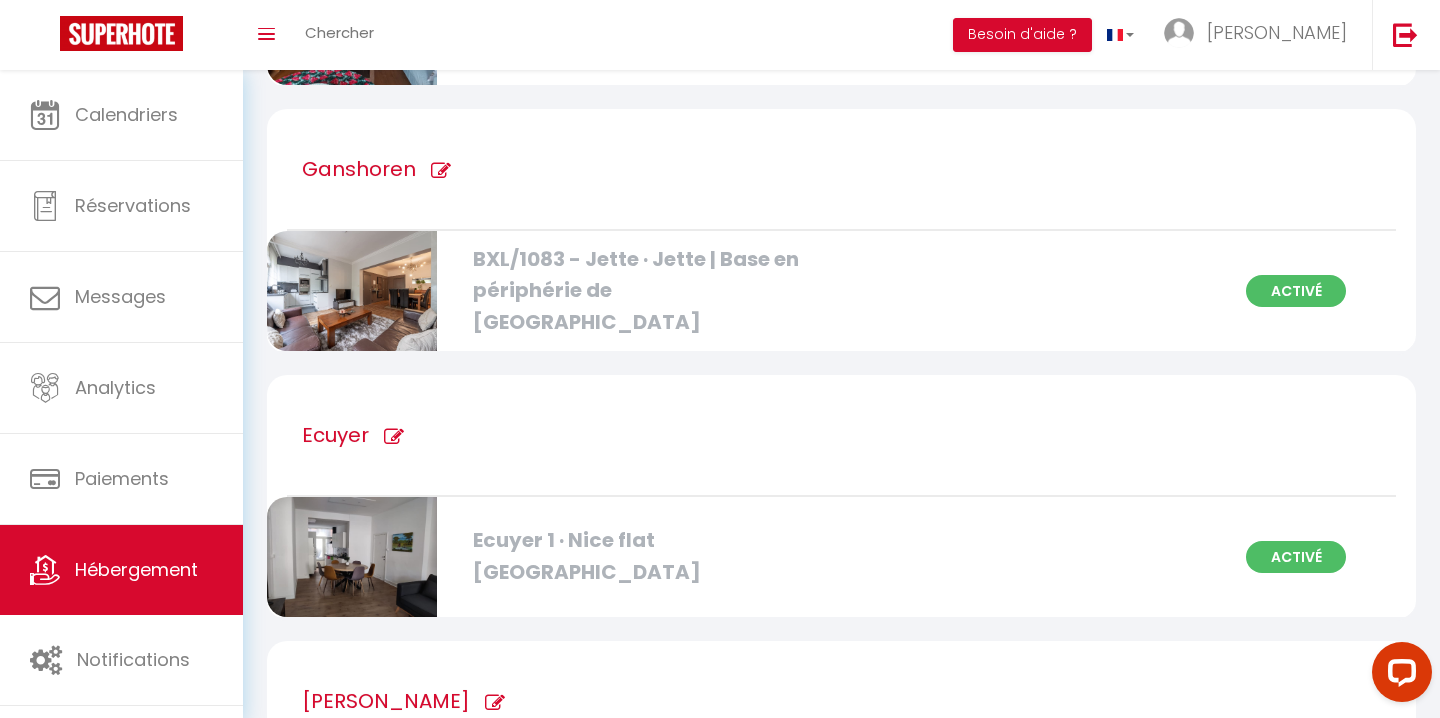scroll, scrollTop: 4890, scrollLeft: 0, axis: vertical 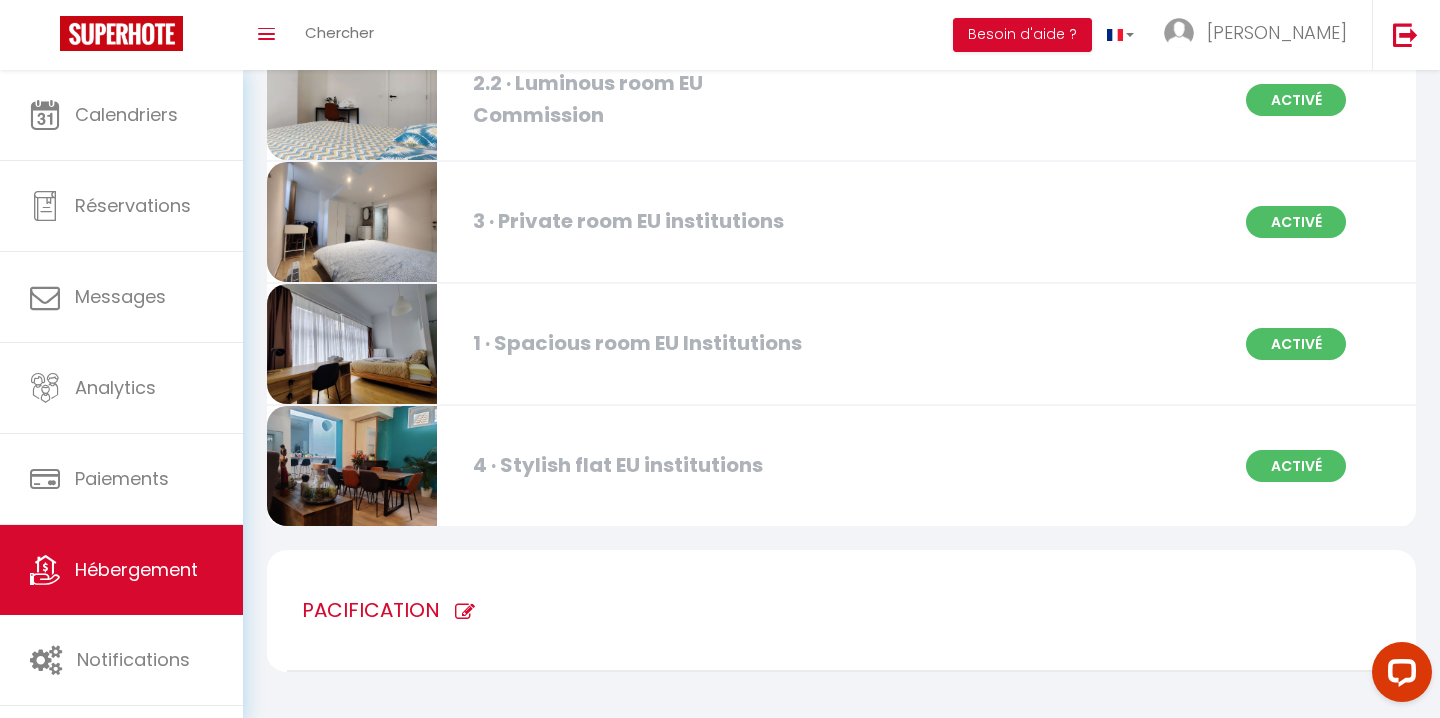 click on "PACIFICATION" at bounding box center (841, 611) 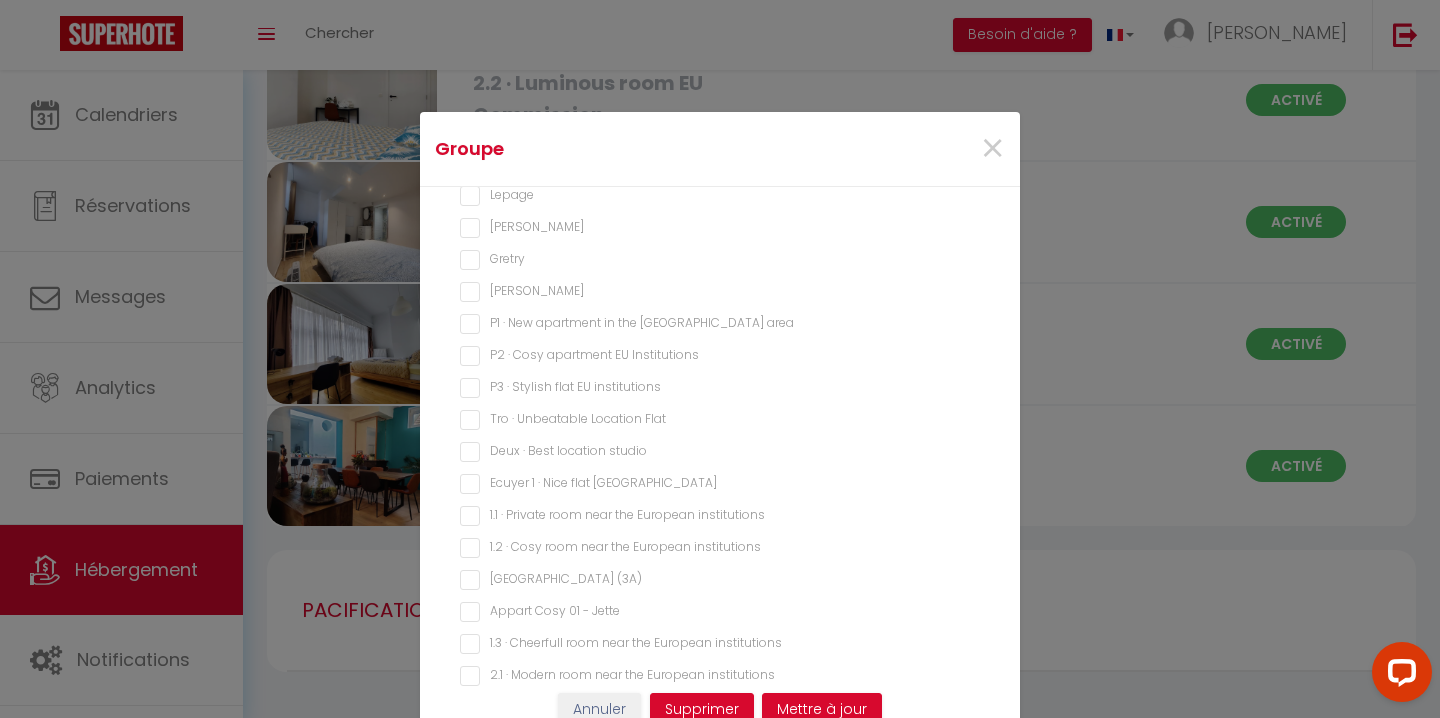 click on "P1 · New apartment in the [GEOGRAPHIC_DATA] area" at bounding box center (720, 324) 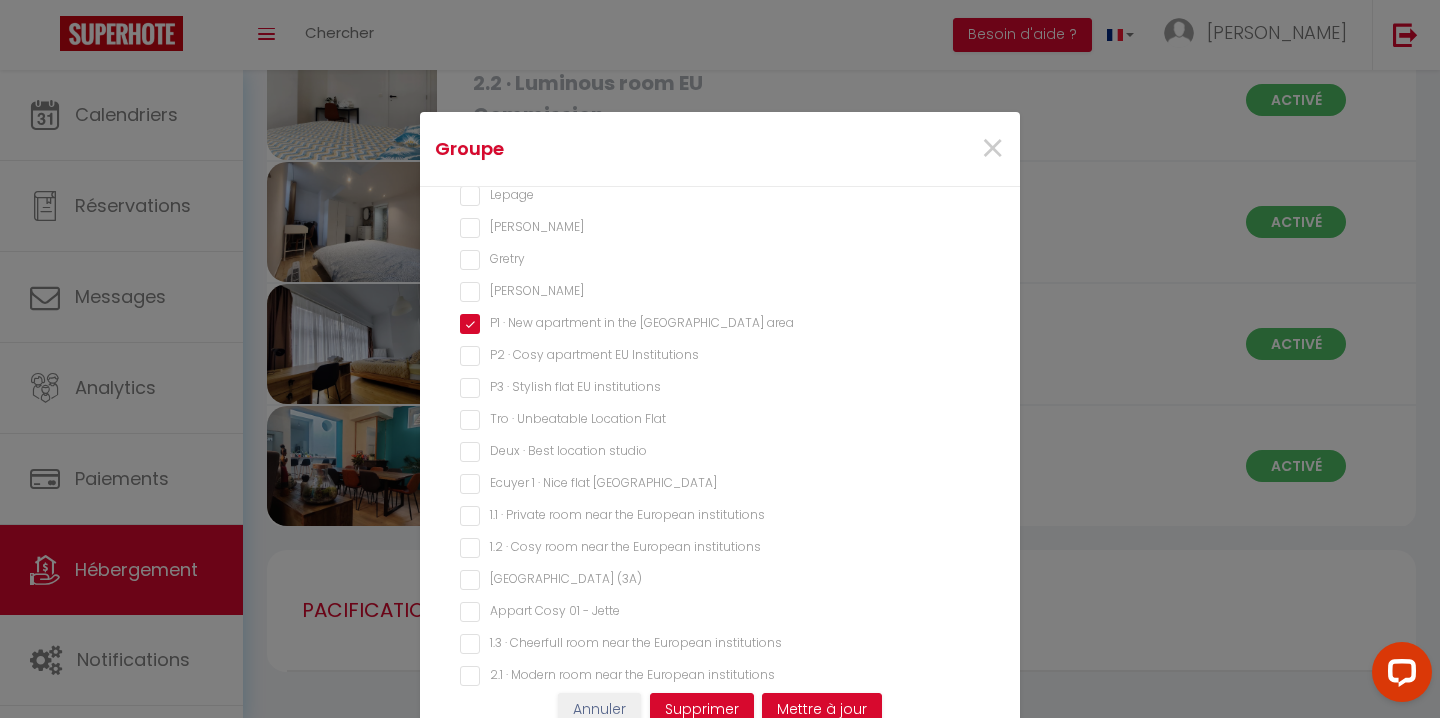 click on "P2 · Cosy apartment EU Institutions" at bounding box center (720, 356) 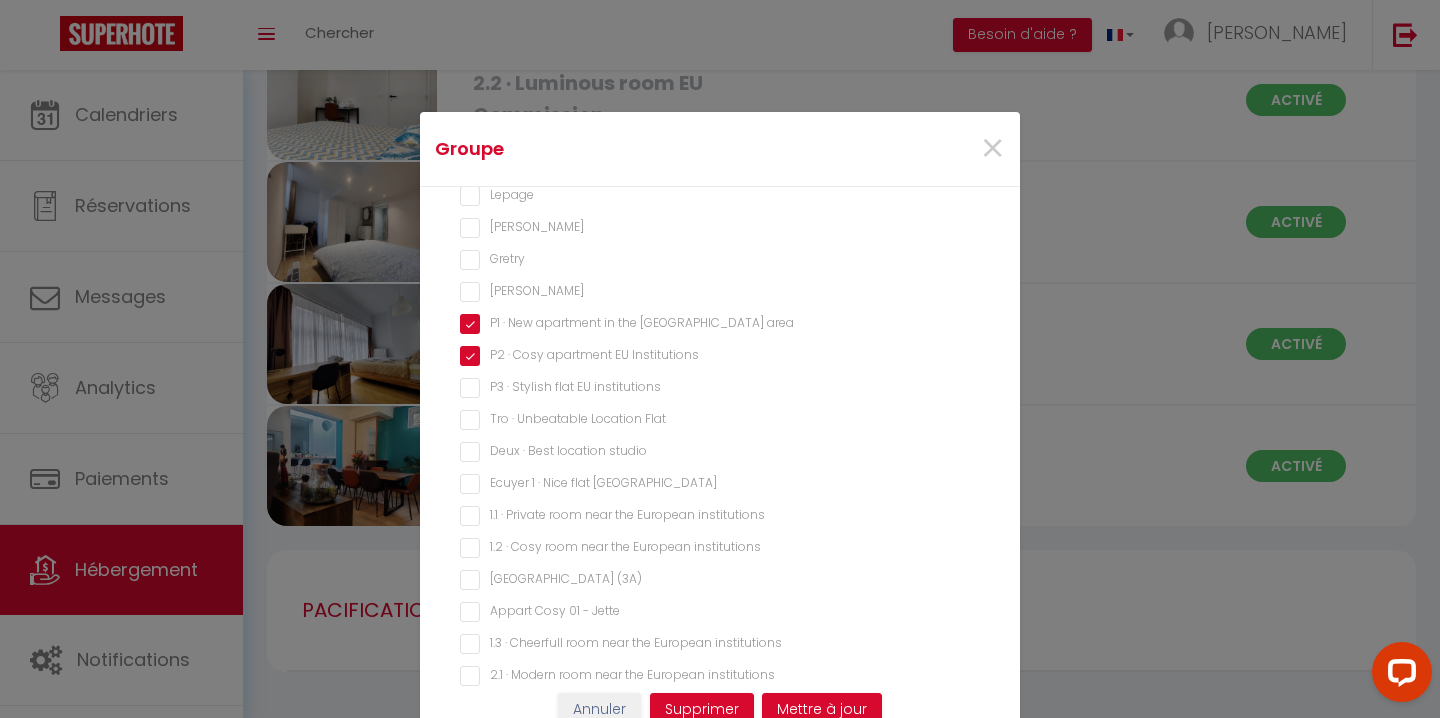 click on "P3 · Stylish flat EU institutions" at bounding box center (720, 388) 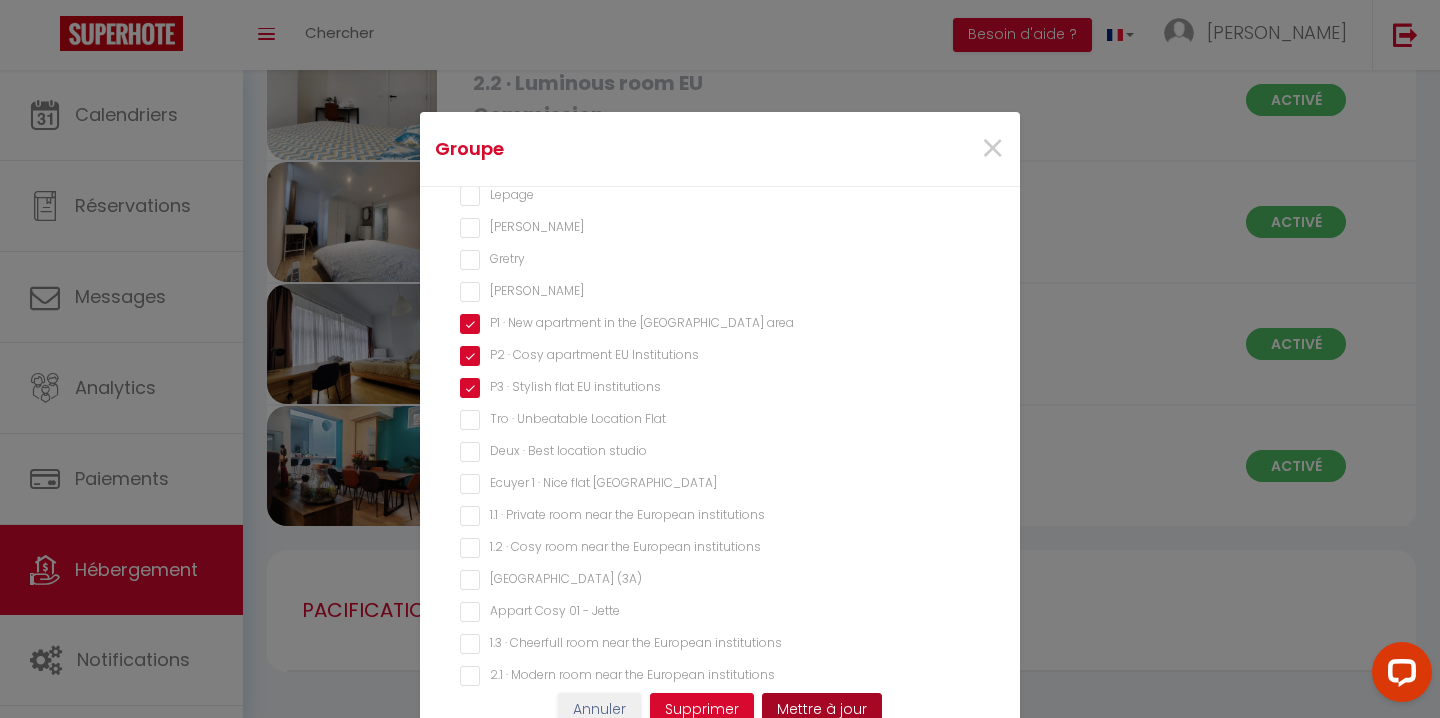 click on "Mettre à jour" at bounding box center [822, 710] 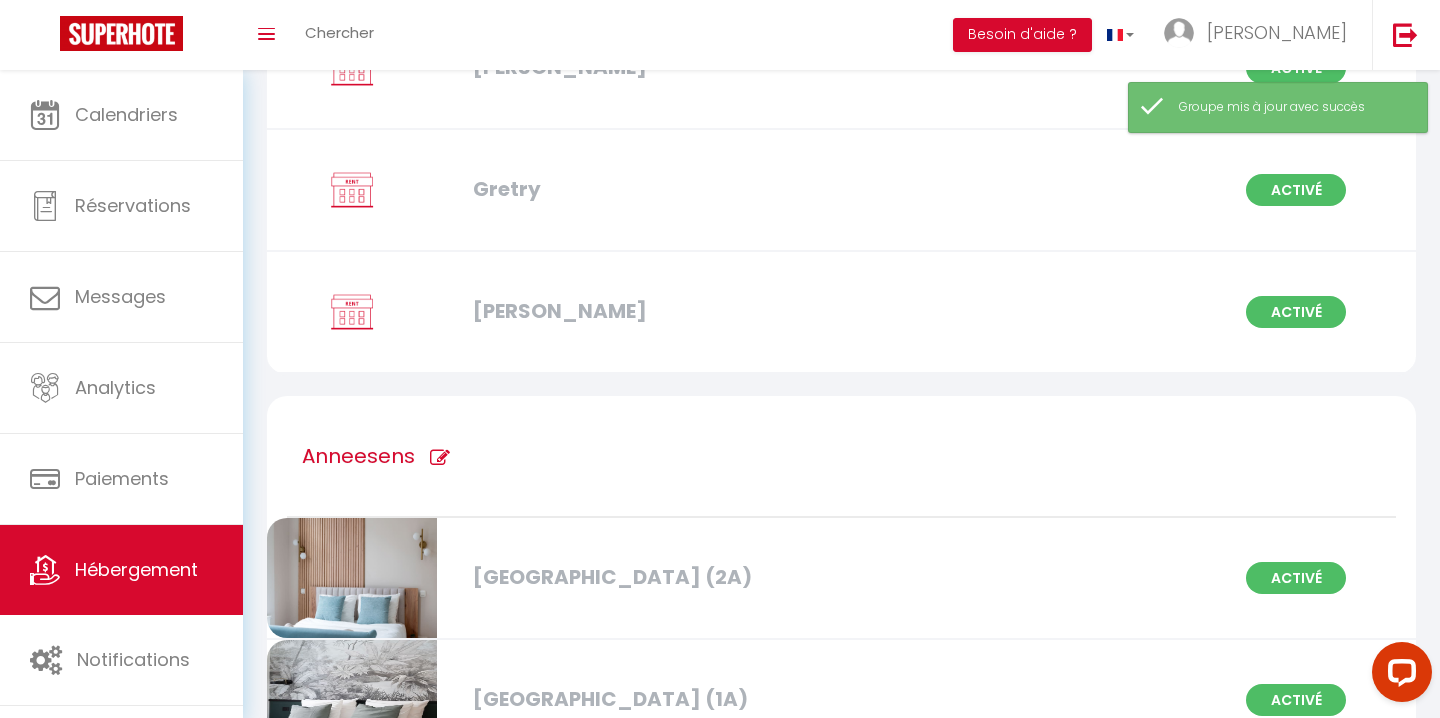scroll, scrollTop: 0, scrollLeft: 0, axis: both 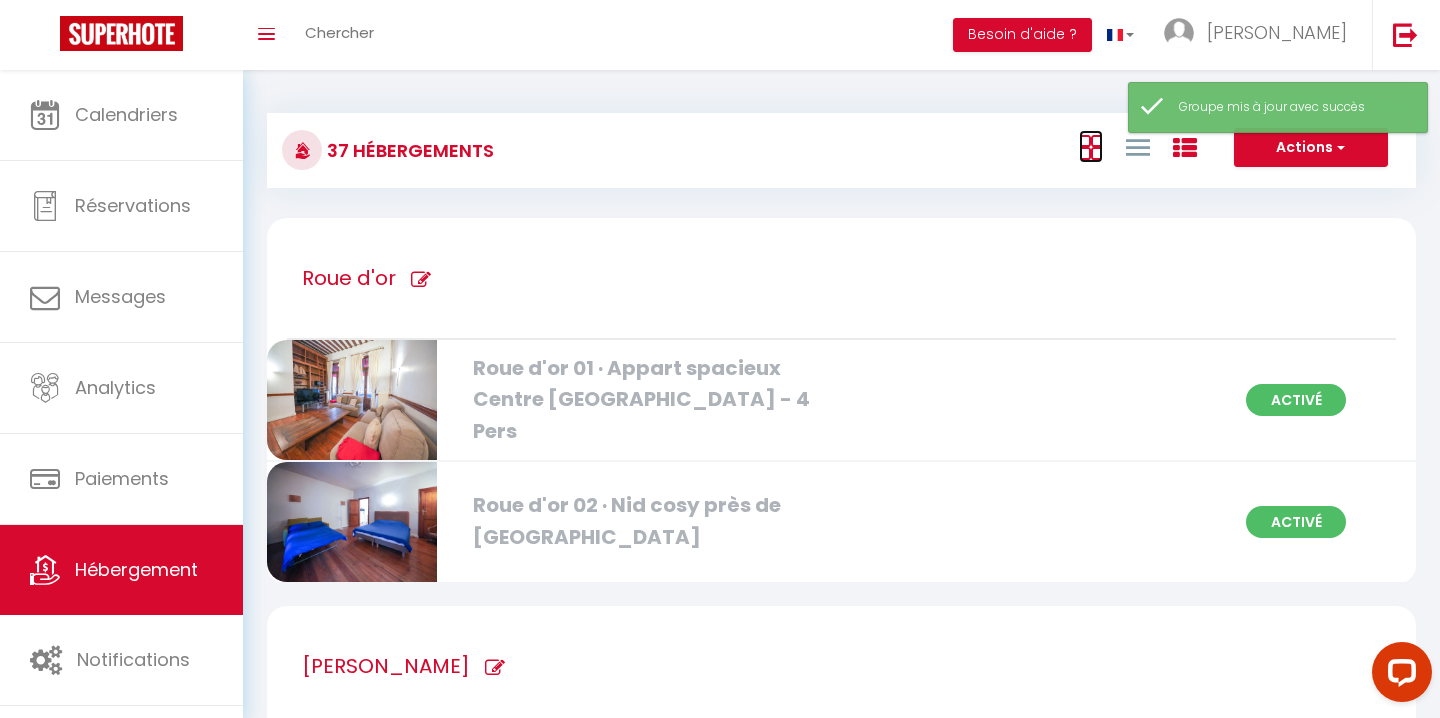 click at bounding box center (1091, 147) 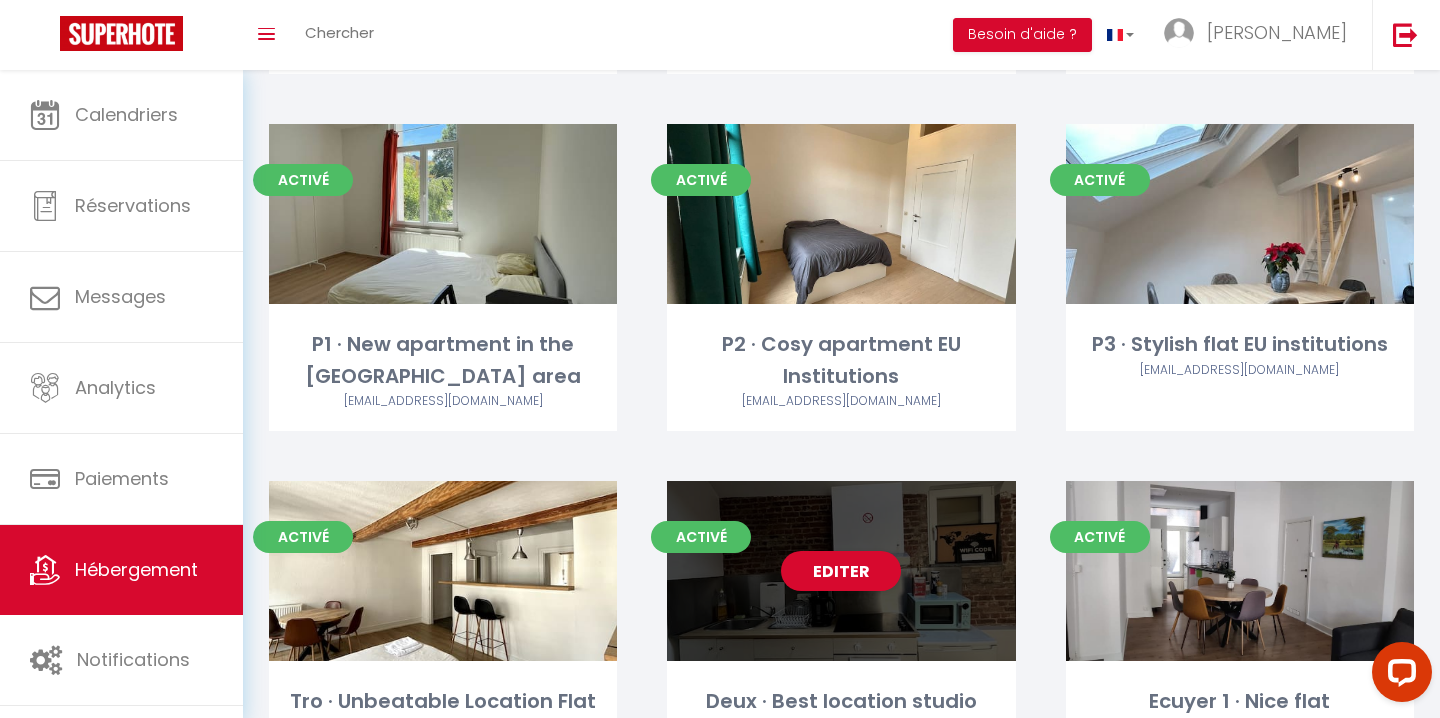 scroll, scrollTop: 2935, scrollLeft: 0, axis: vertical 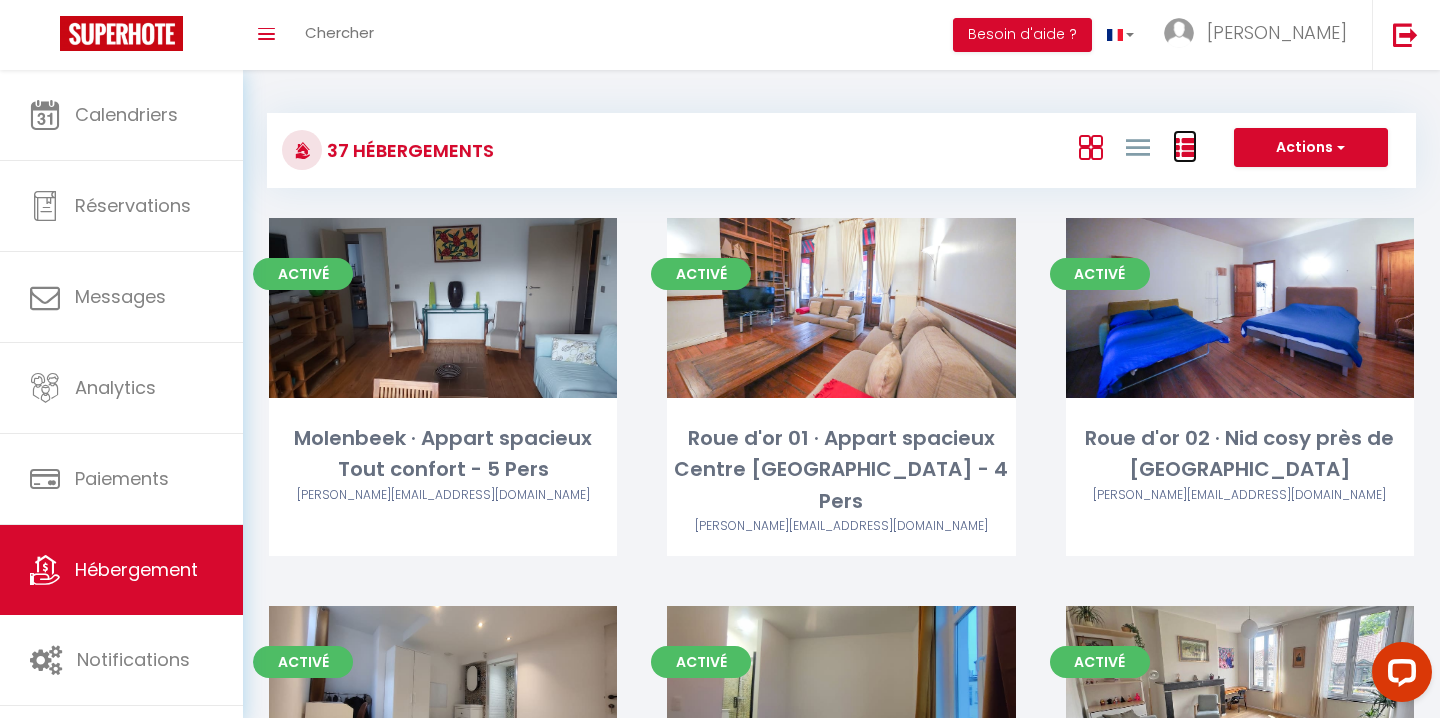 click at bounding box center [1185, 148] 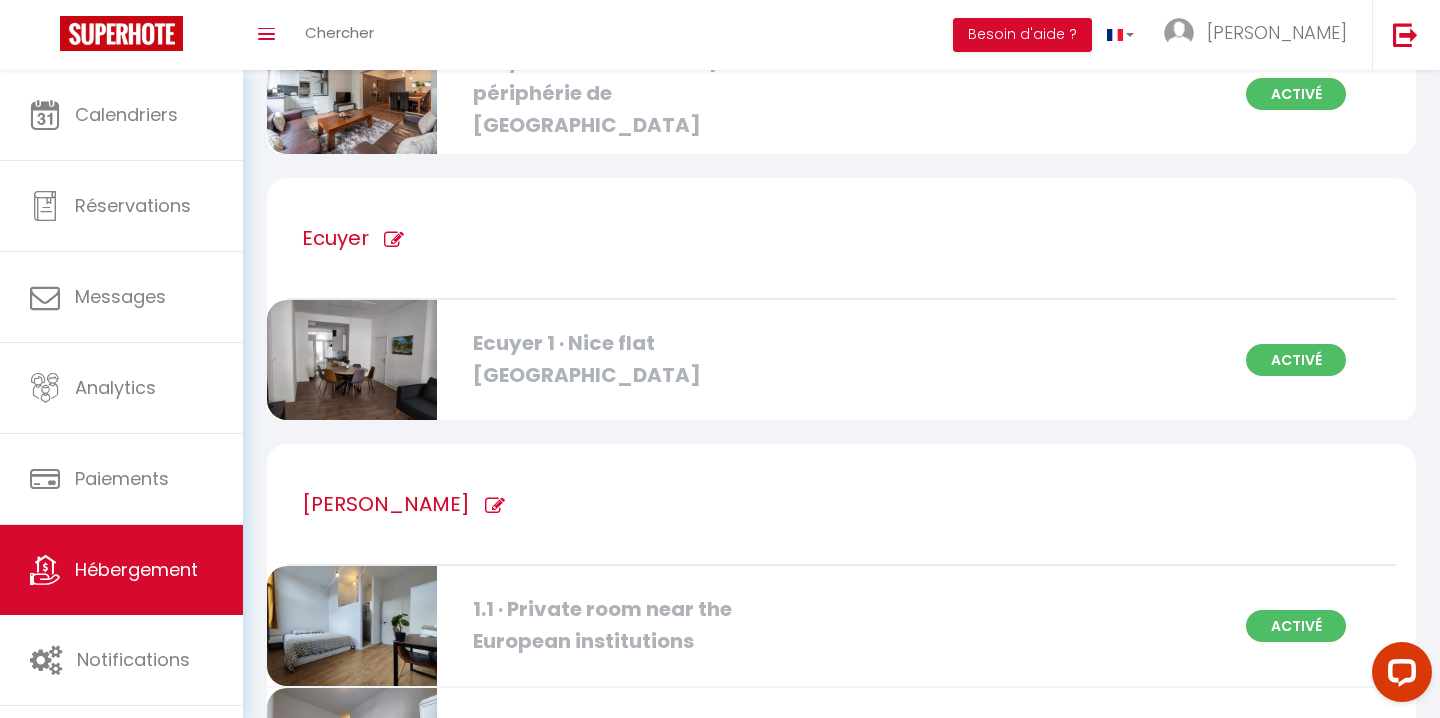 scroll, scrollTop: 3766, scrollLeft: 0, axis: vertical 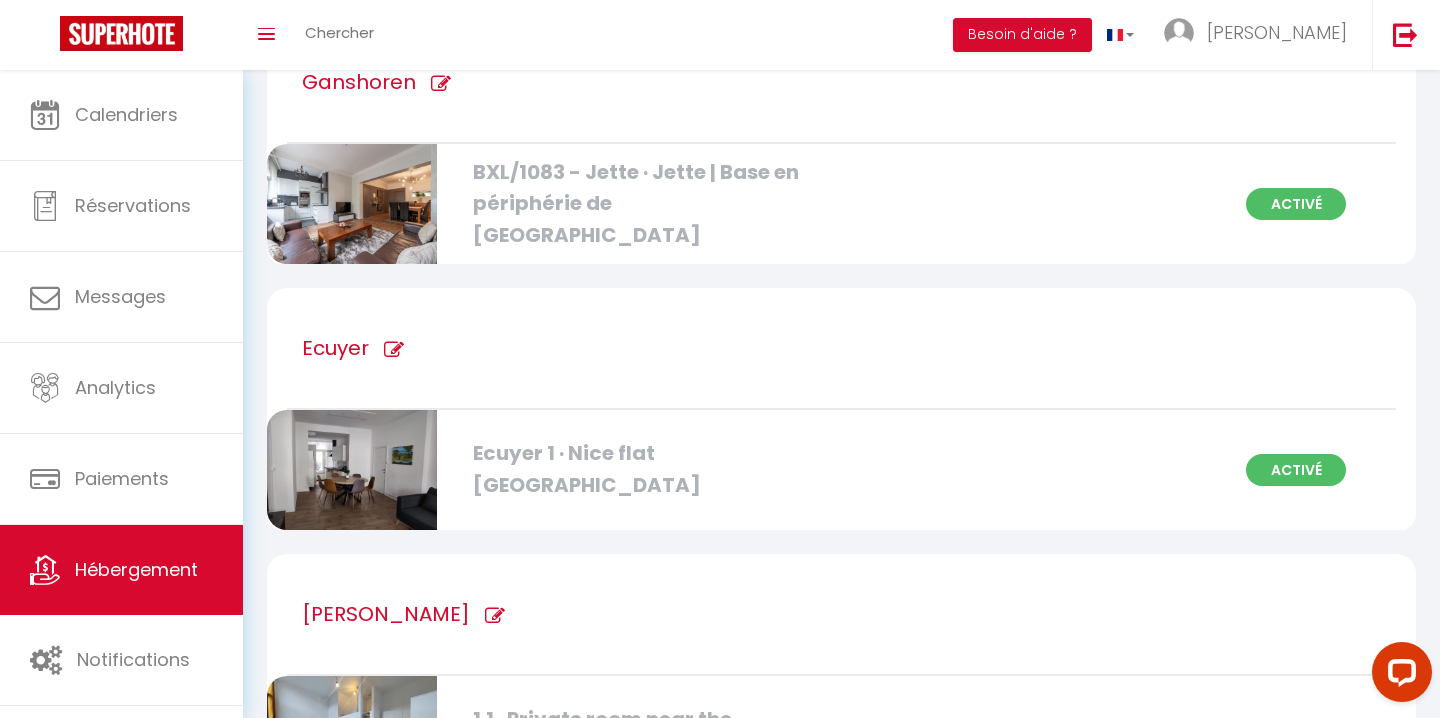 click at bounding box center [394, 350] 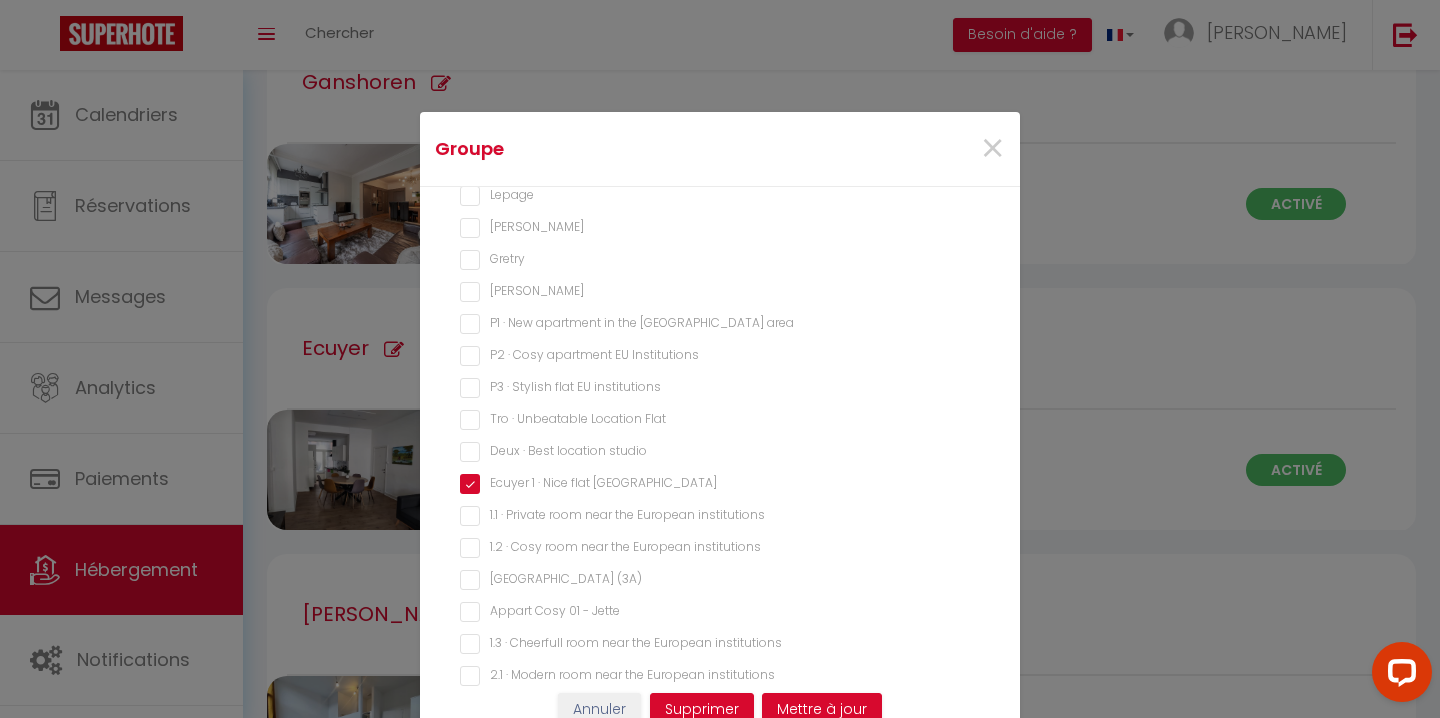 scroll, scrollTop: 837, scrollLeft: 0, axis: vertical 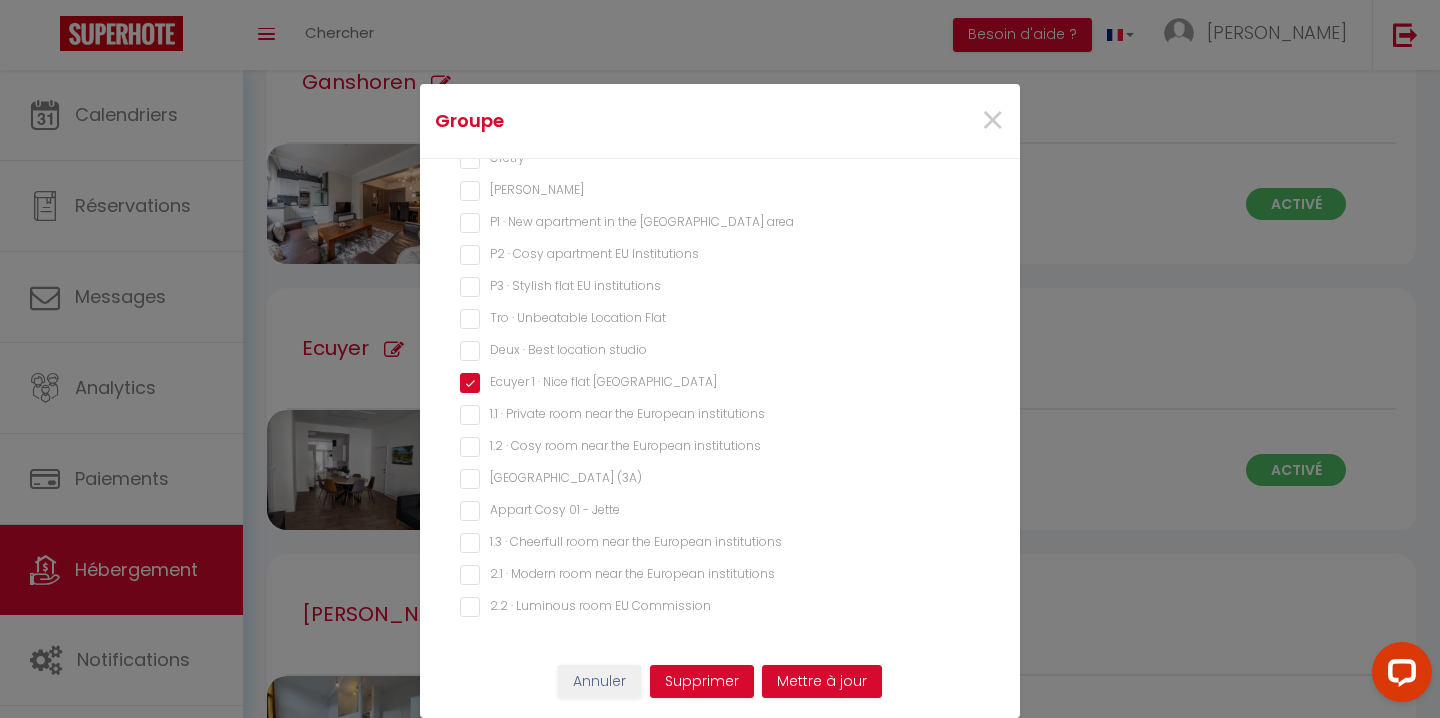 click on "Tro · Unbeatable Location Flat" at bounding box center (720, 319) 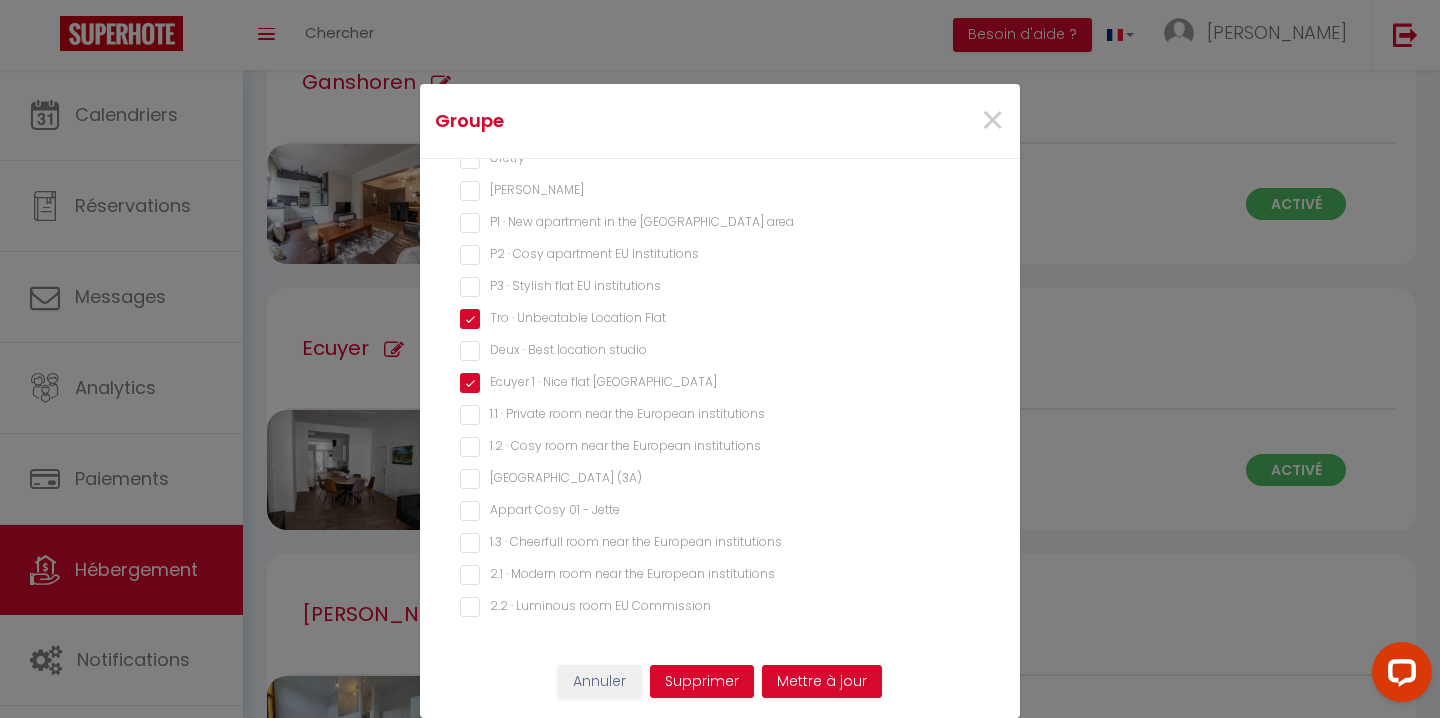 click on "Deux · Best location studio" at bounding box center [720, 351] 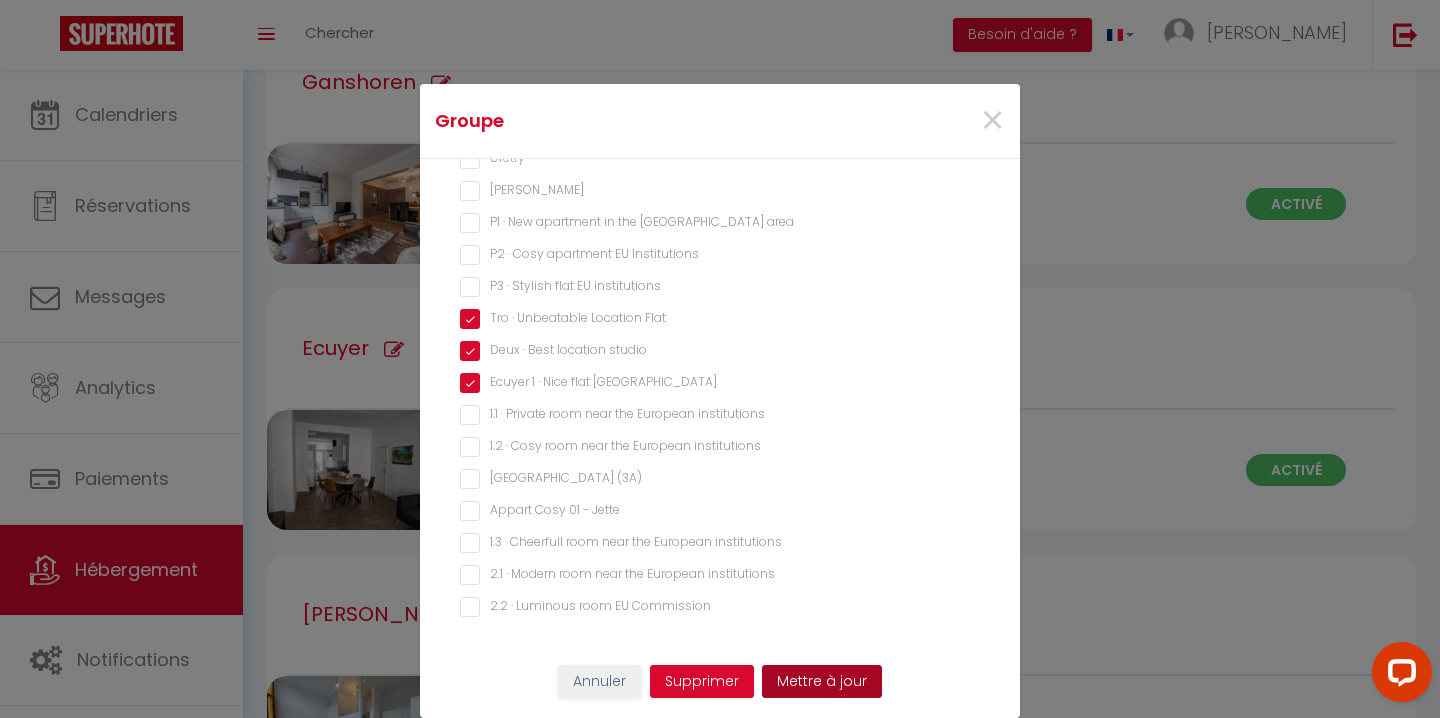 click on "Mettre à jour" at bounding box center [822, 682] 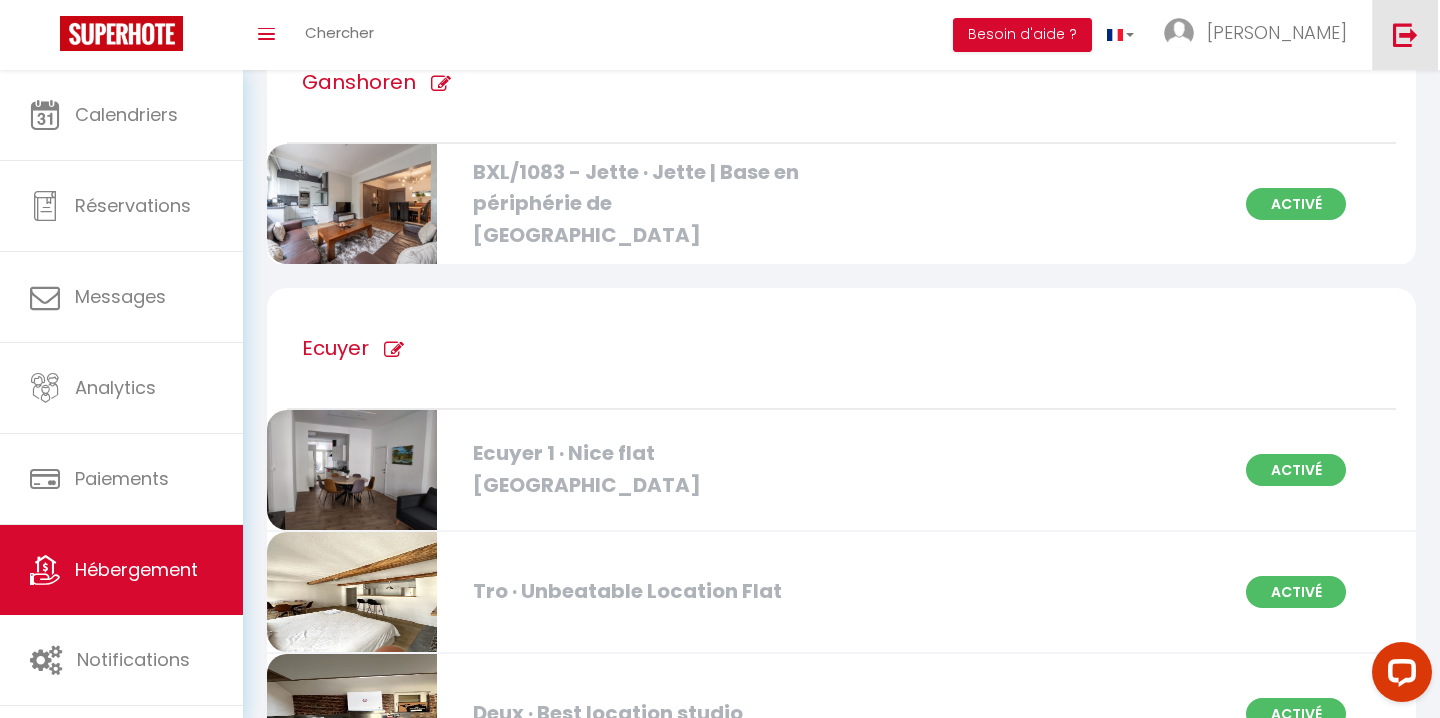click at bounding box center [1405, 34] 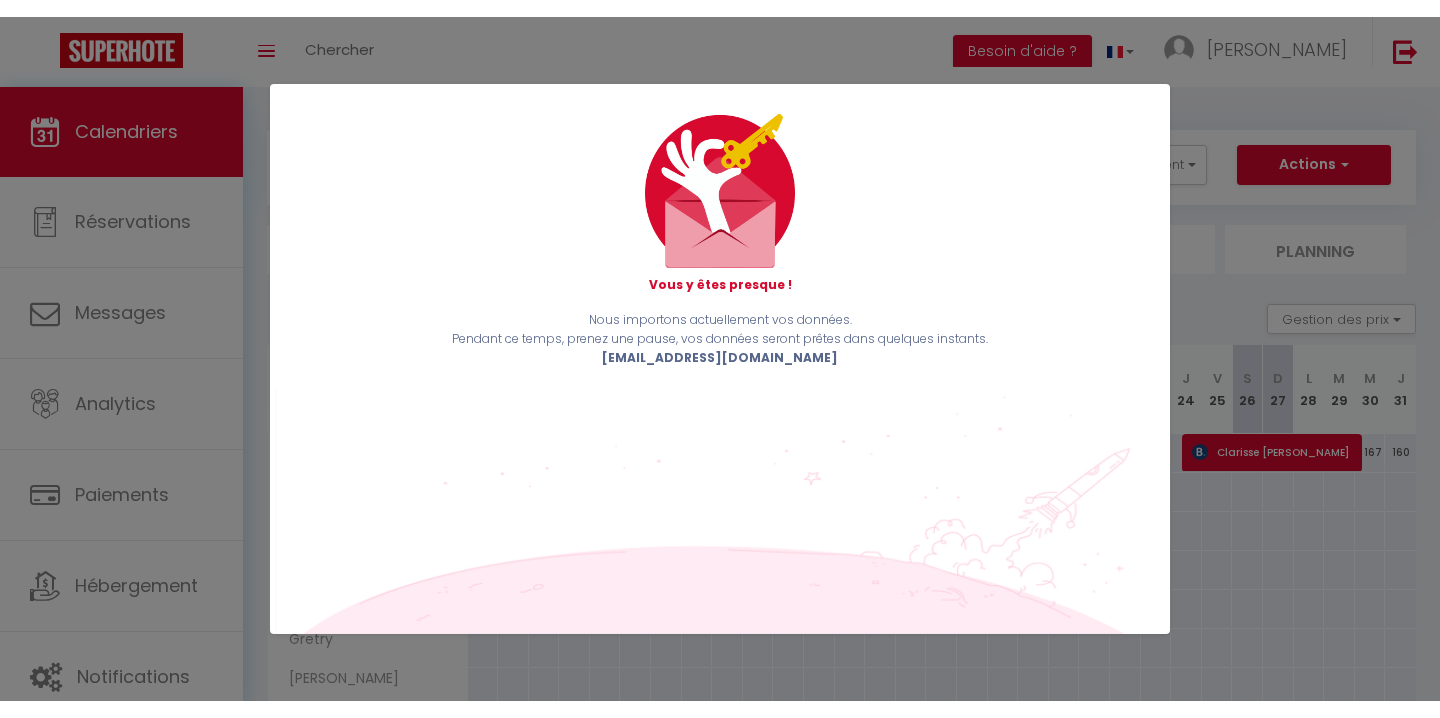 scroll, scrollTop: 0, scrollLeft: 0, axis: both 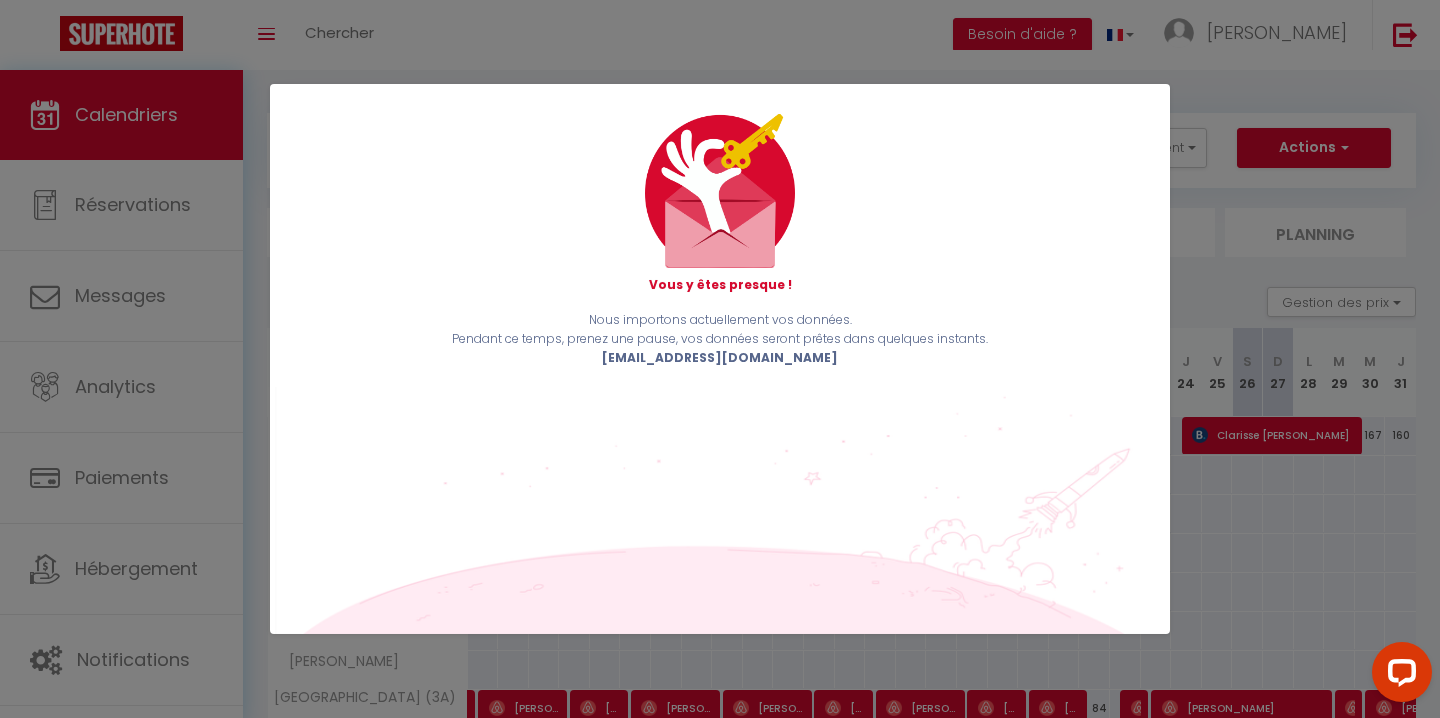 click on "Vous y êtes presque !     Nous importons actuellement vos données.   Pendant ce temps, prenez une pause, vos données seront prêtes dans quelques instants.   info@hospitalitybnb.com" at bounding box center [720, 359] 